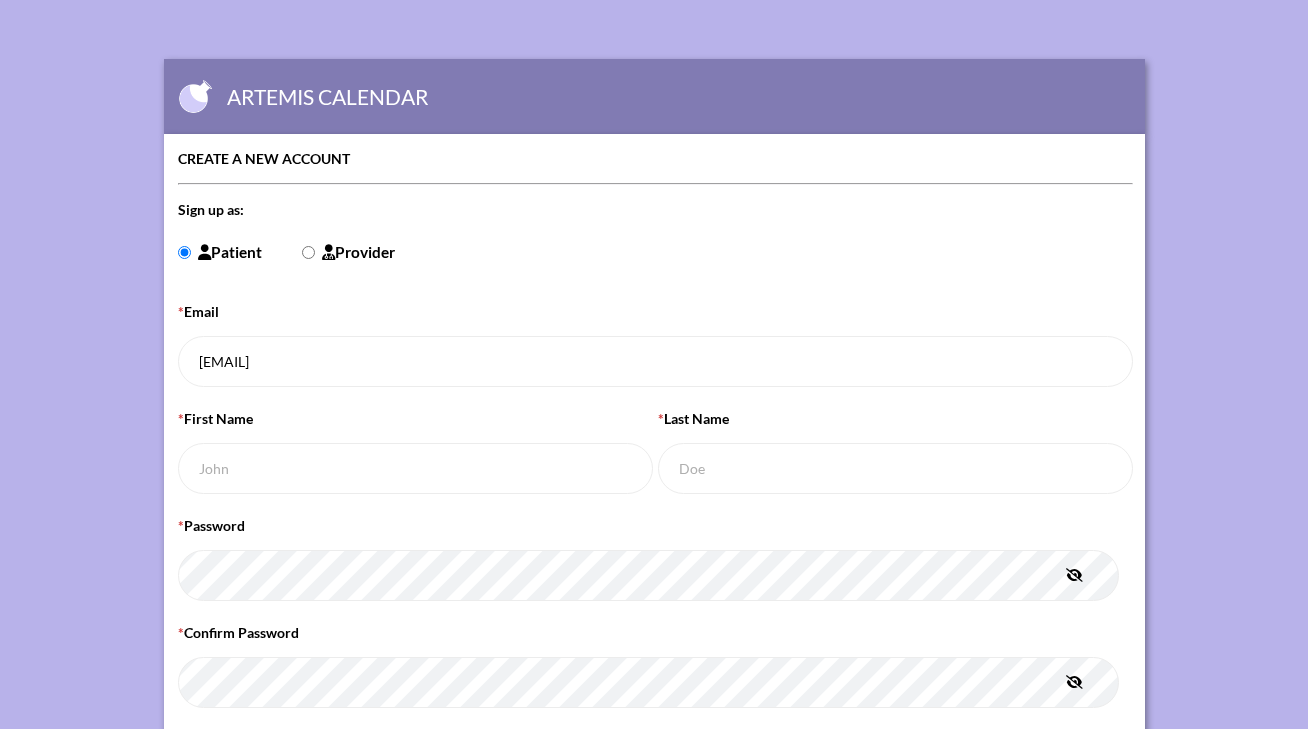 scroll, scrollTop: 0, scrollLeft: 0, axis: both 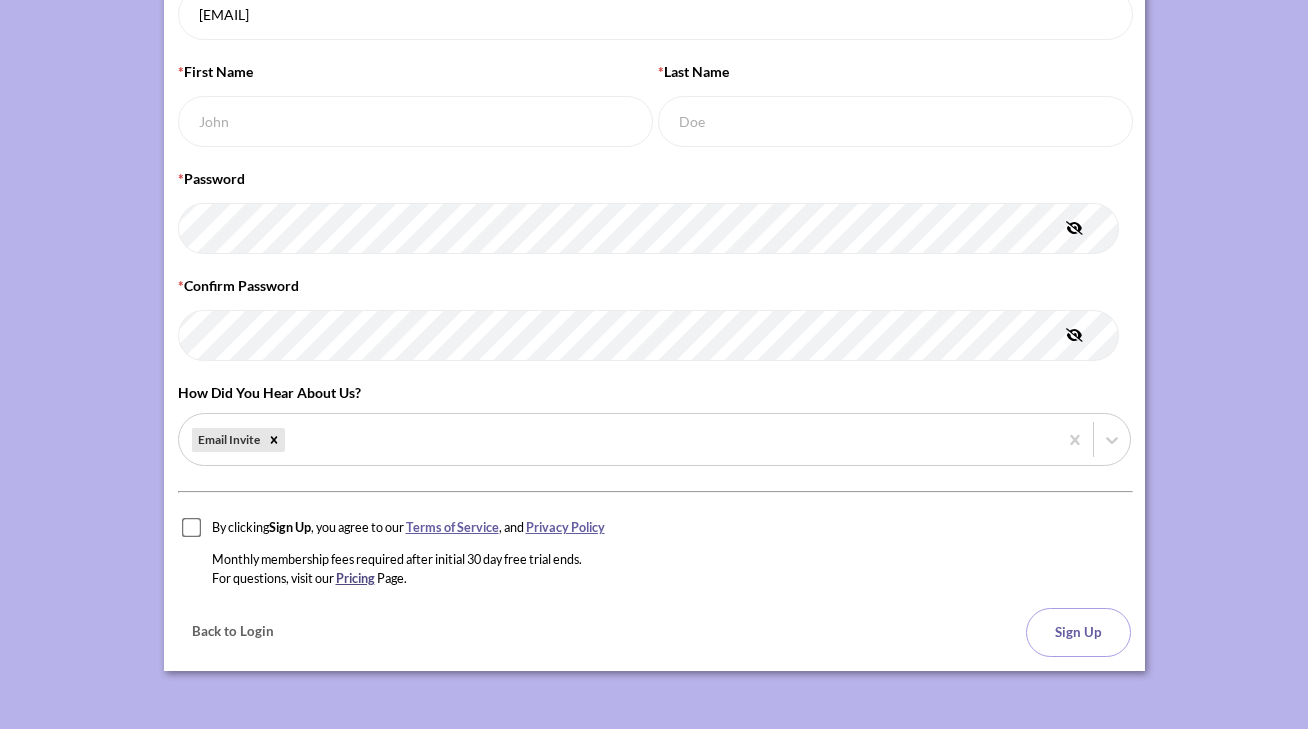 click on "Pricing" at bounding box center [355, 578] 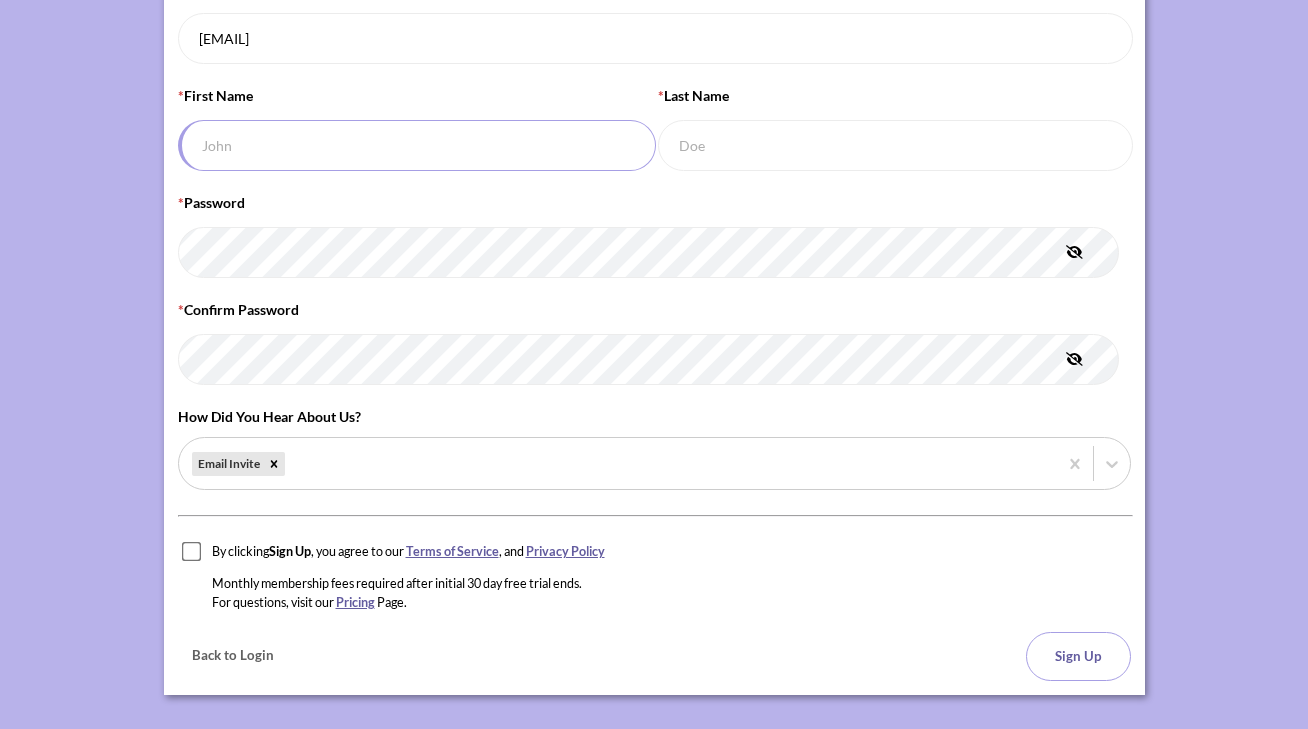 scroll, scrollTop: 273, scrollLeft: 0, axis: vertical 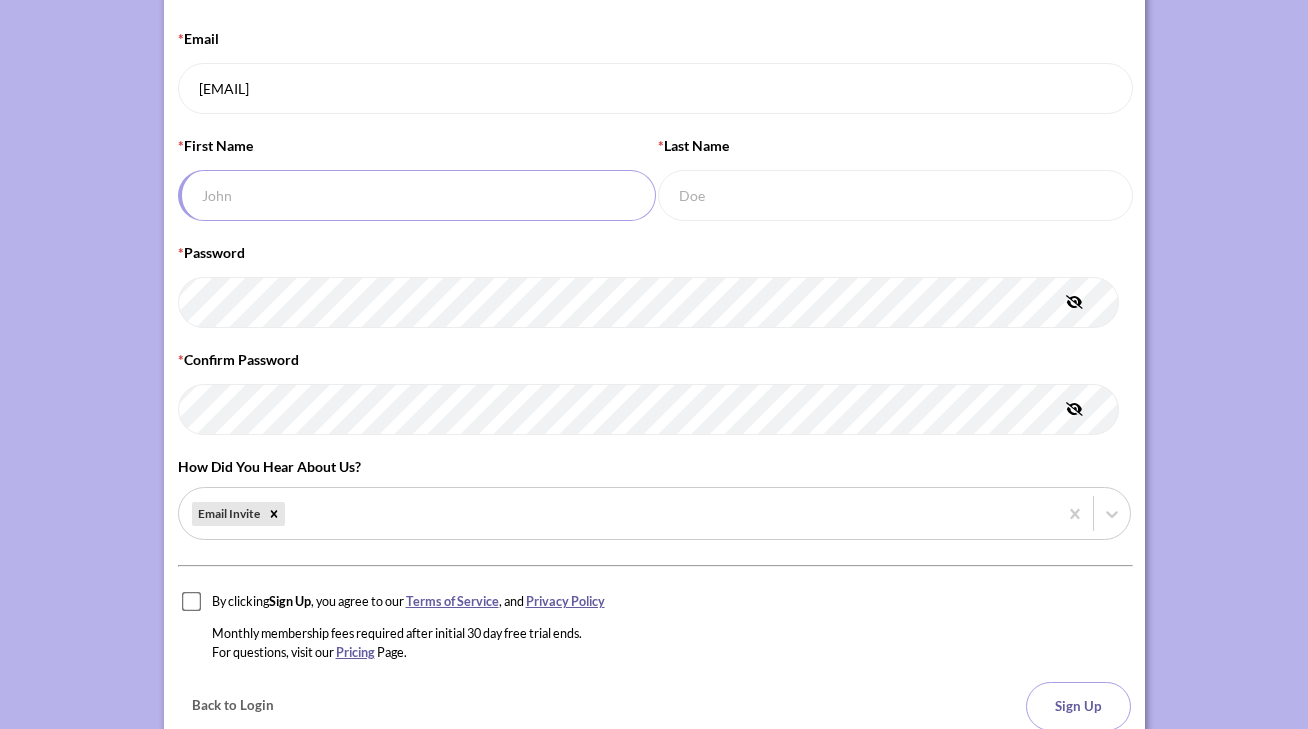 click on "* First Name" at bounding box center [417, 195] 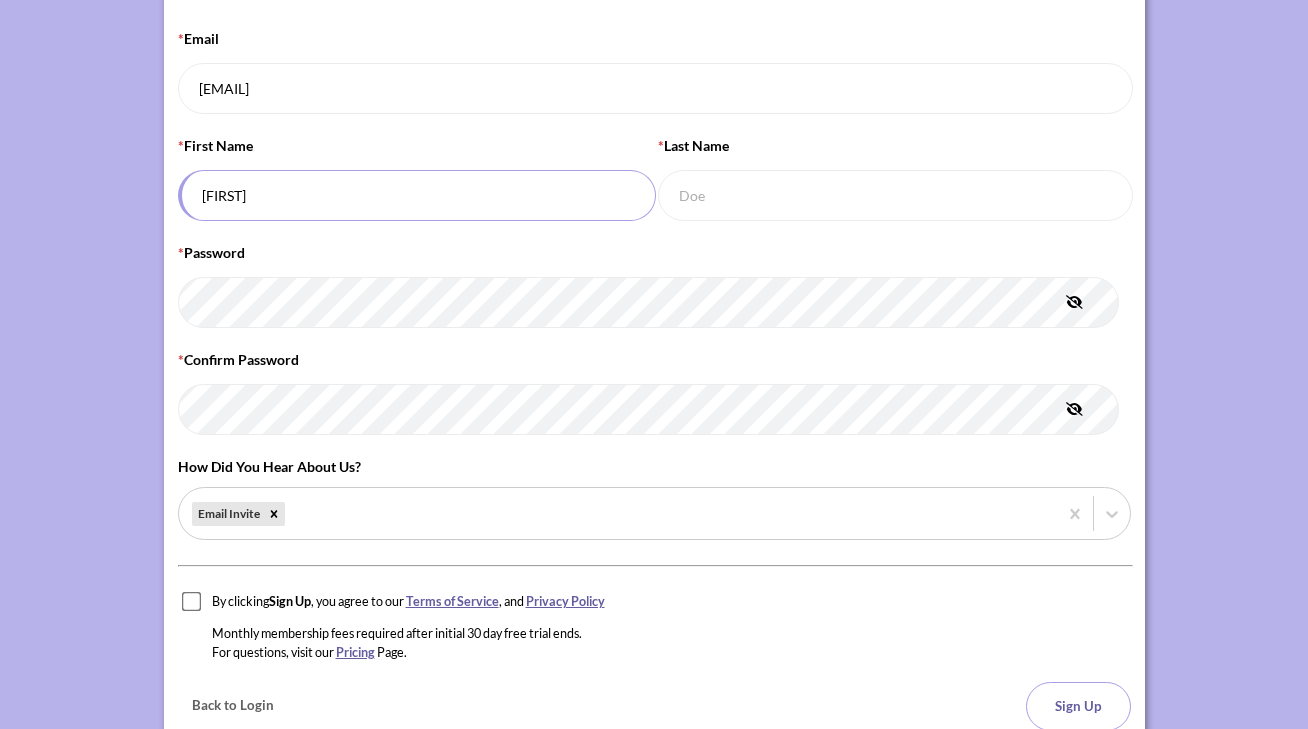 type on "[FIRST]" 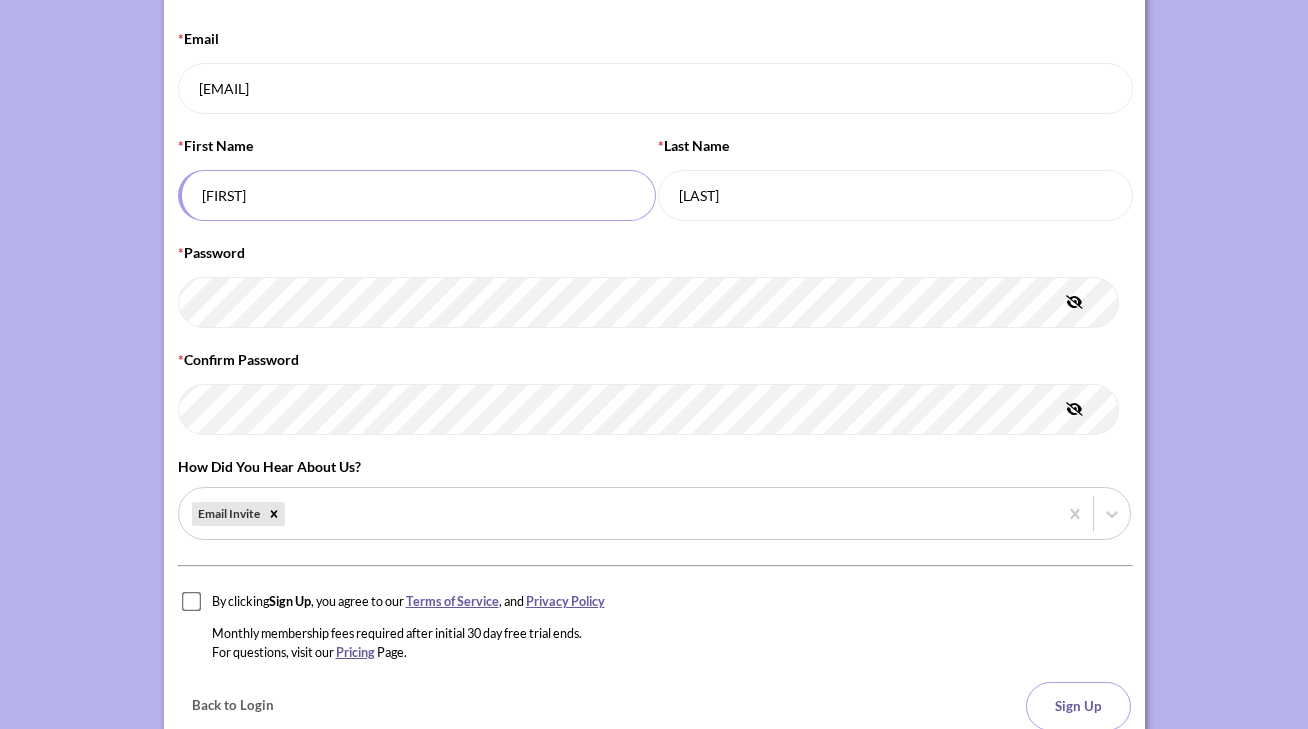 type on "[LAST]" 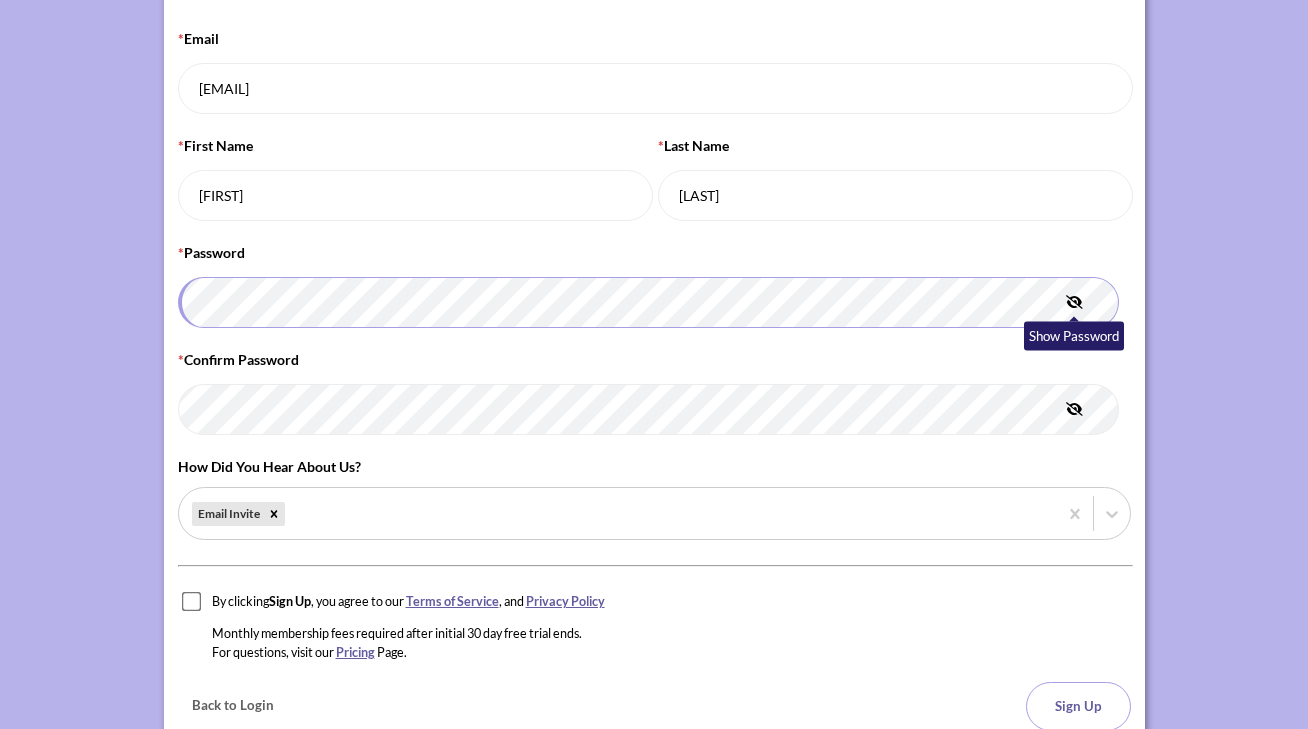 click at bounding box center [1074, 302] 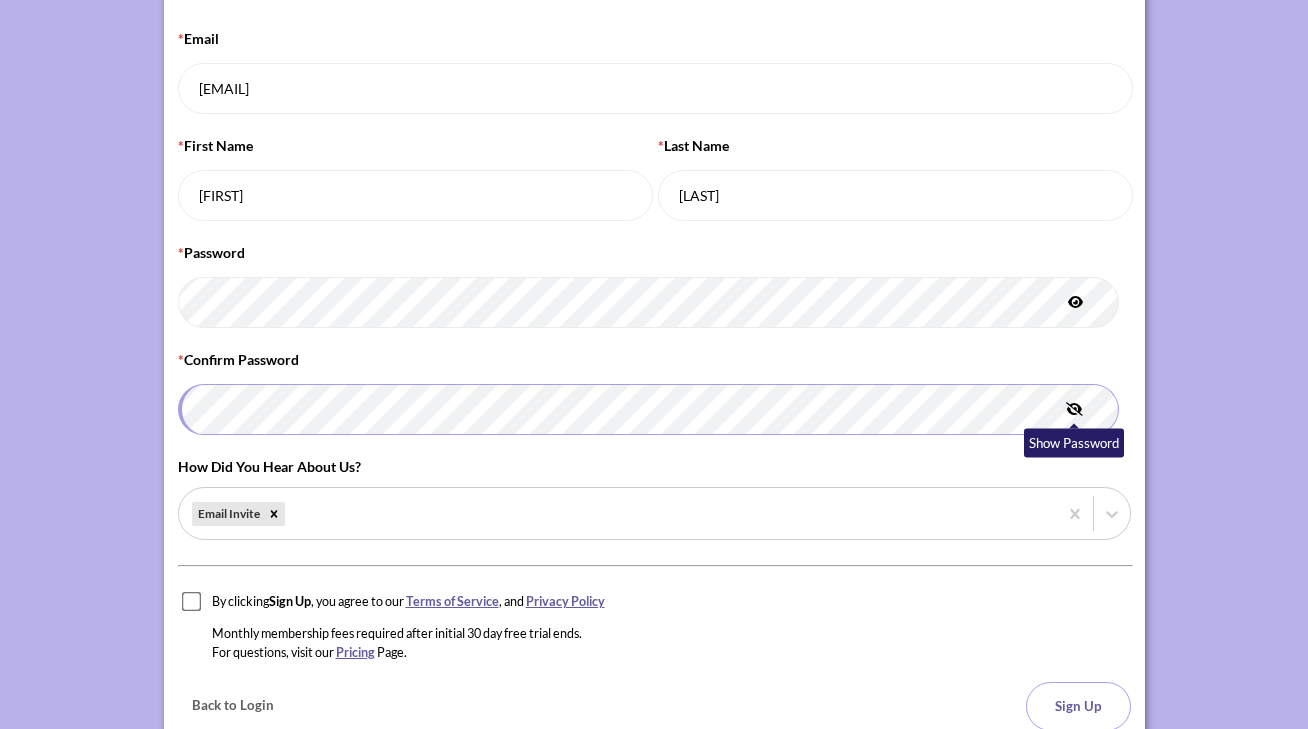 click at bounding box center (1074, 409) 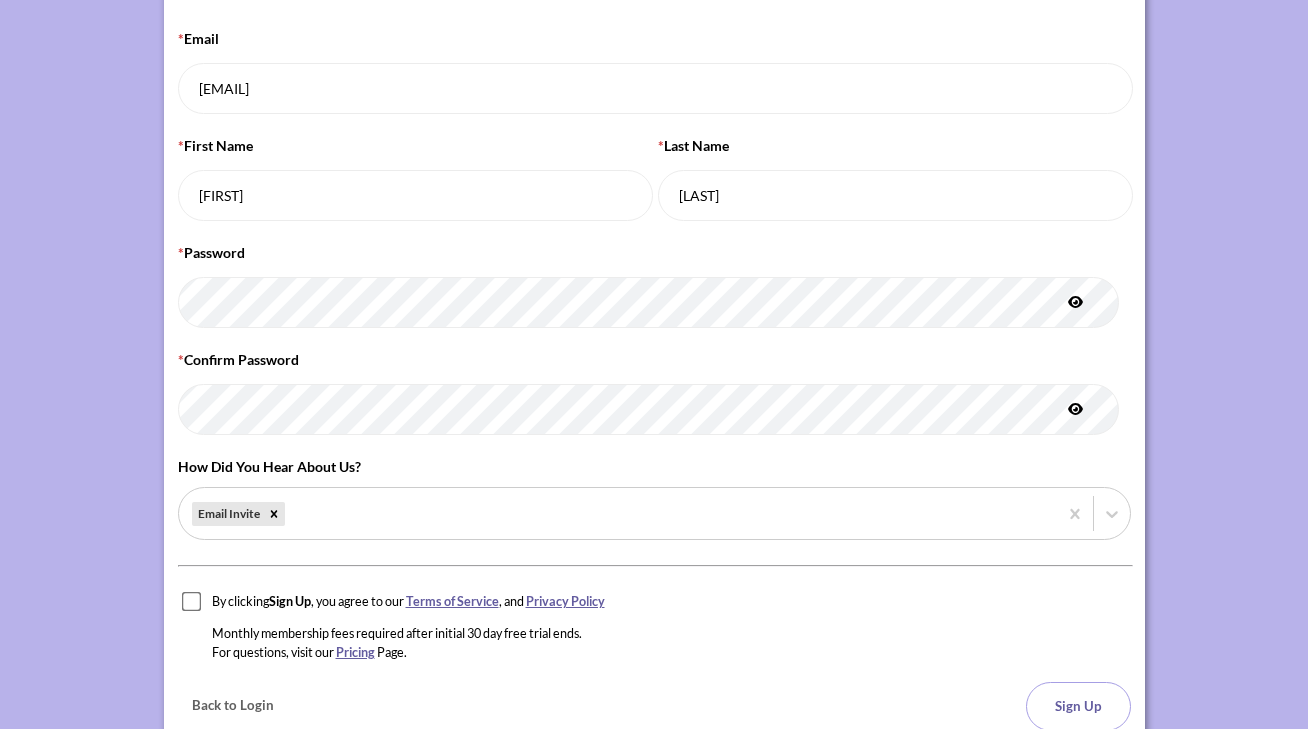 click on "* First Name [FIRST]" at bounding box center [414, 185] 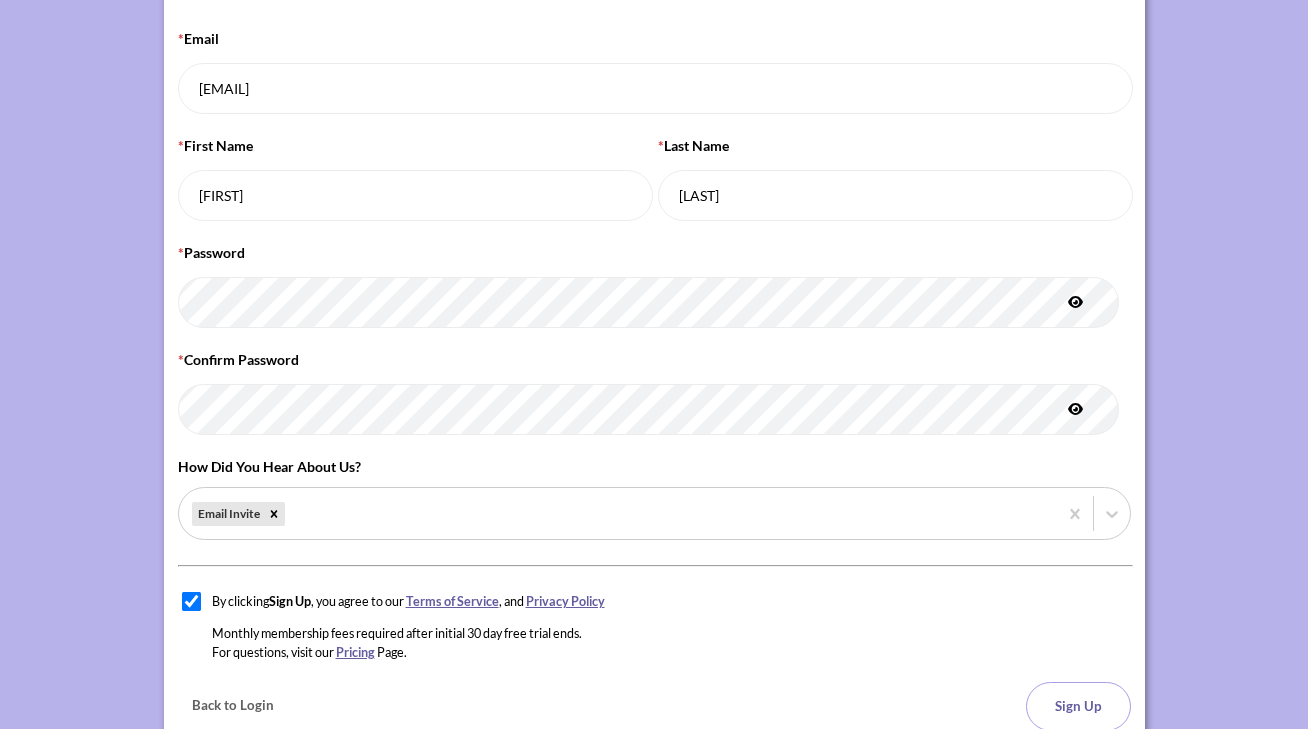 checkbox on "true" 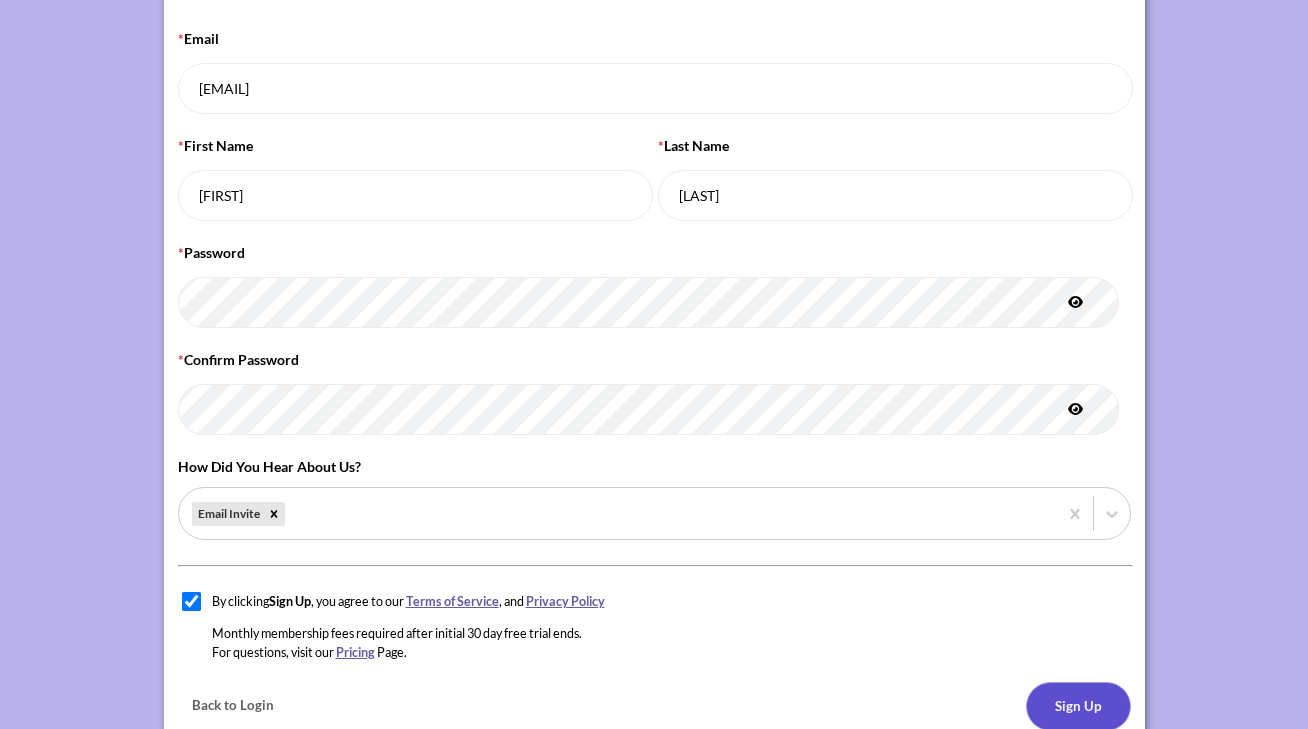 click on "Sign Up" at bounding box center (1078, 706) 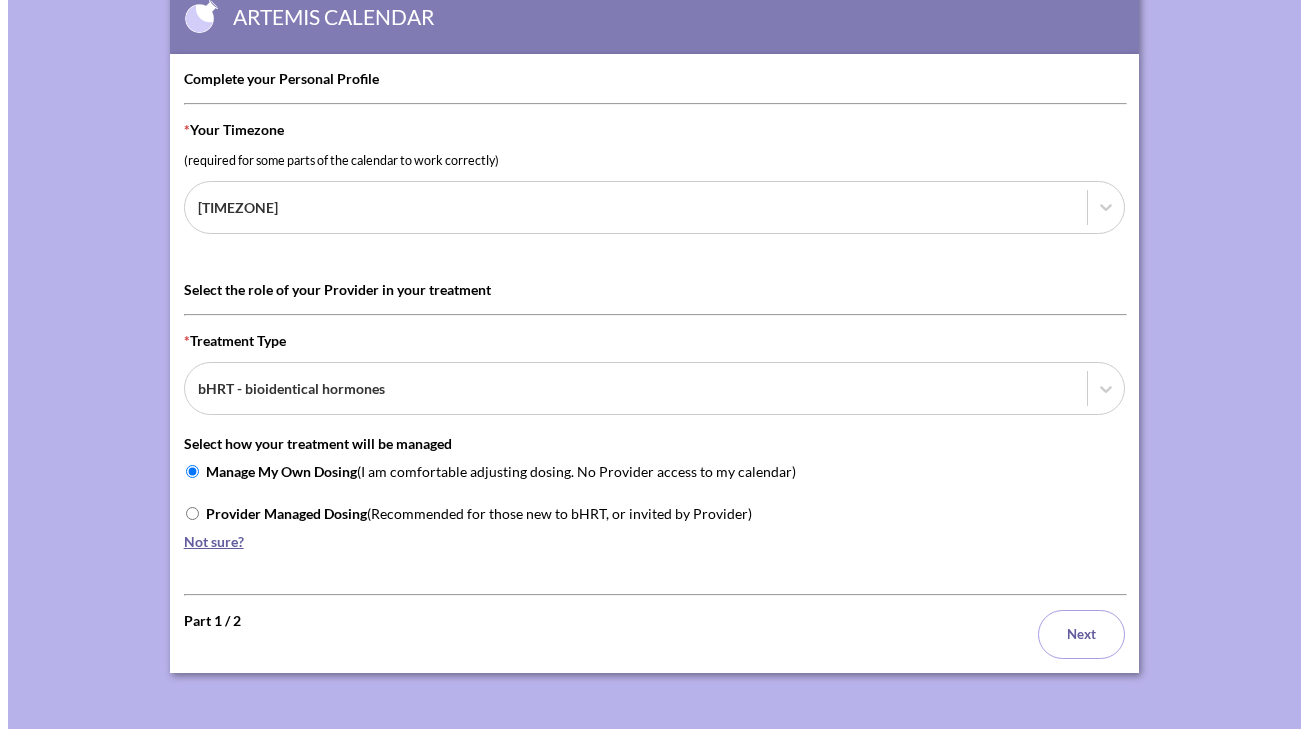 scroll, scrollTop: 81, scrollLeft: 0, axis: vertical 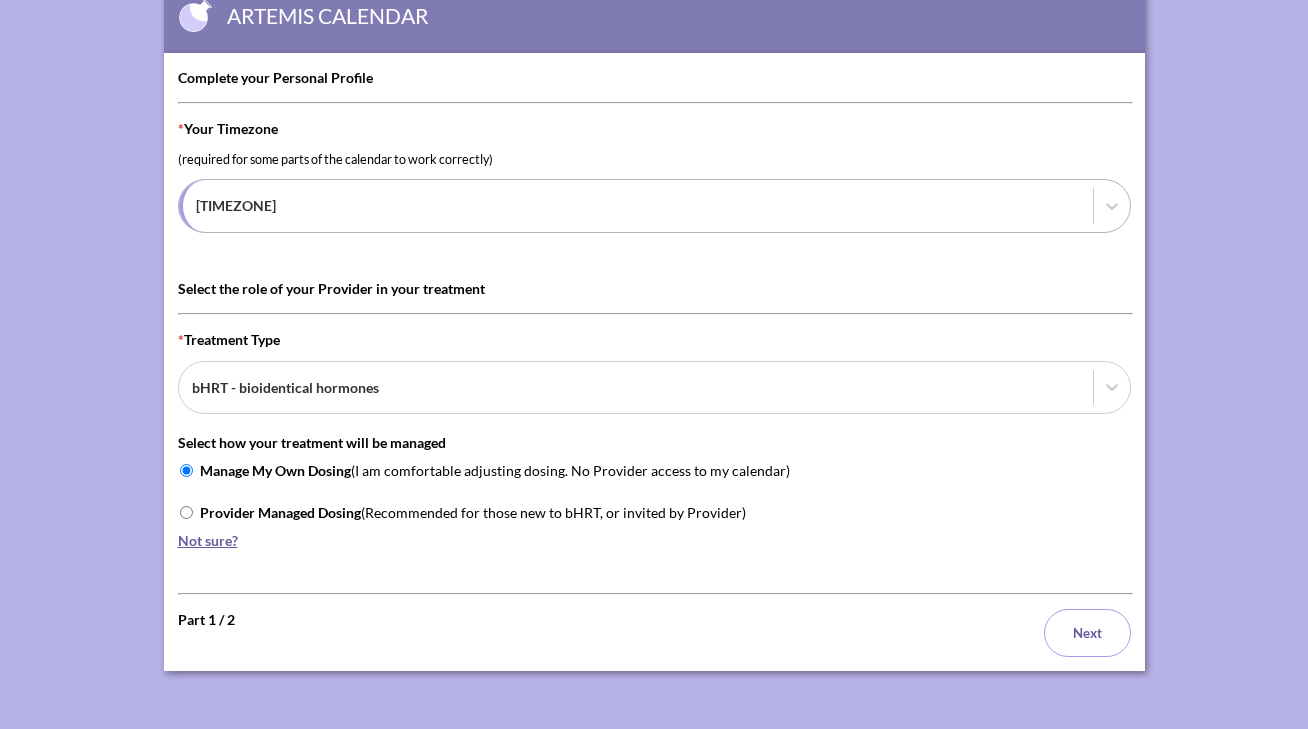 click at bounding box center [638, 205] 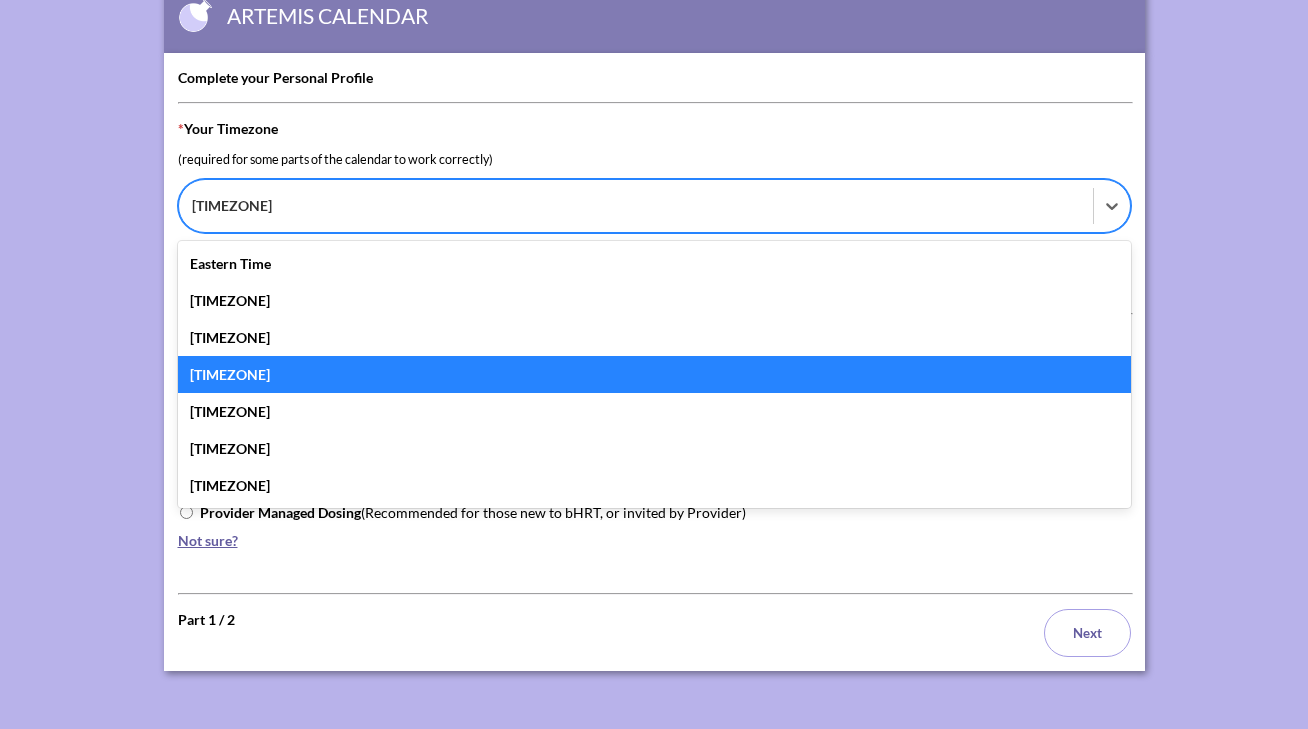 click on "[TIMEZONE]" at bounding box center [654, 374] 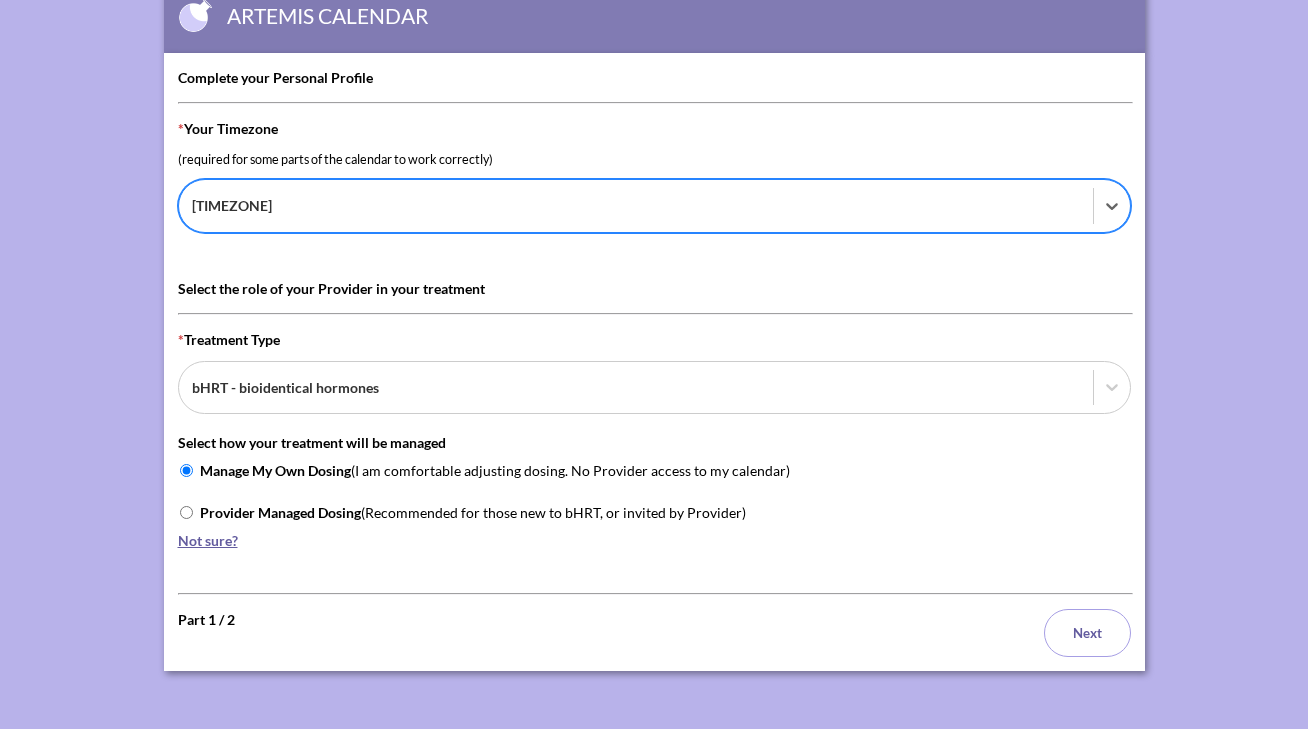click on "Provider Managed Dosing  (Recommended for those new to bHRT, or invited by Provider)" at bounding box center [186, 512] 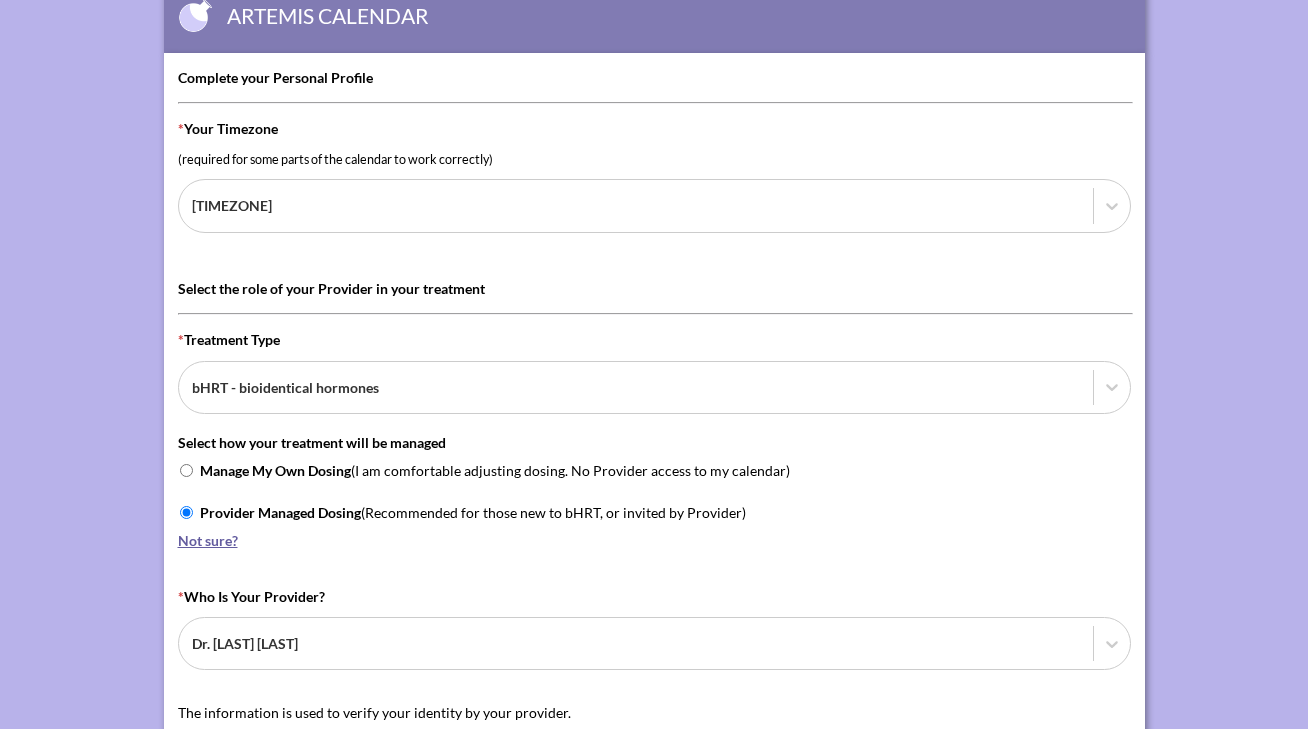 scroll, scrollTop: 453, scrollLeft: 0, axis: vertical 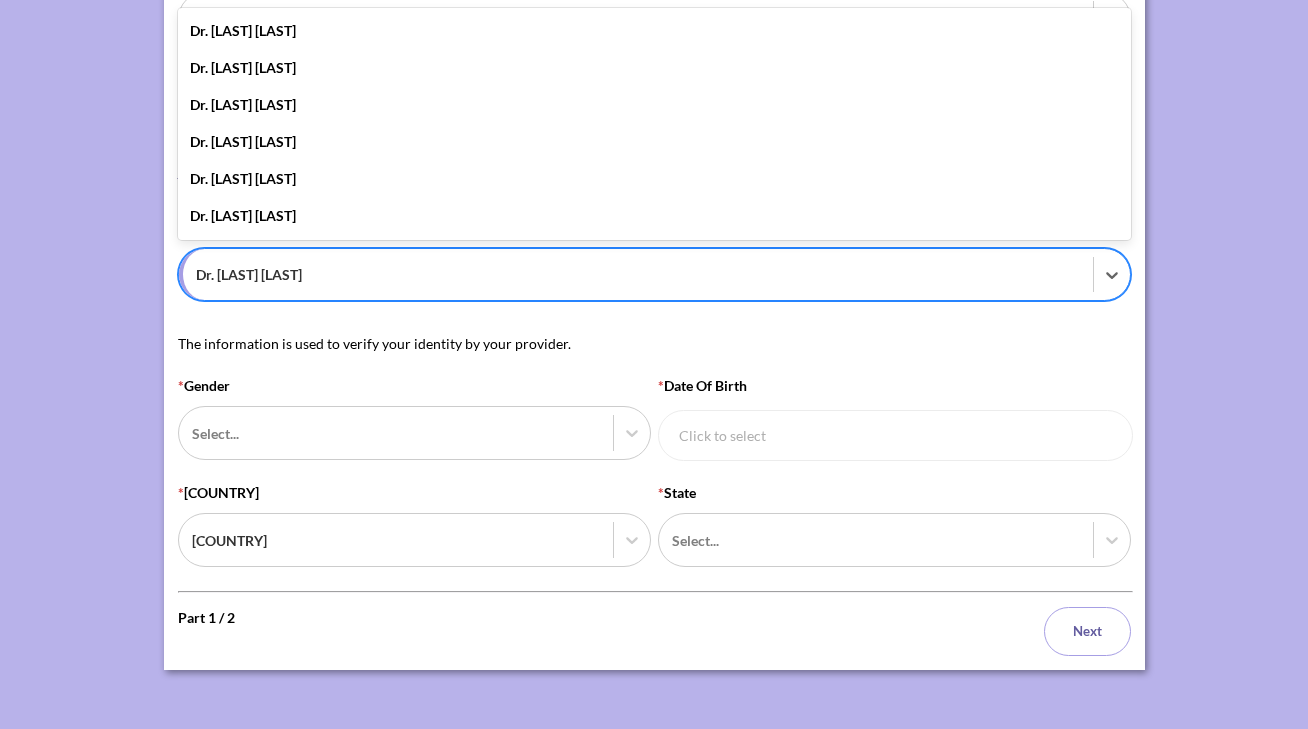click at bounding box center [638, 274] 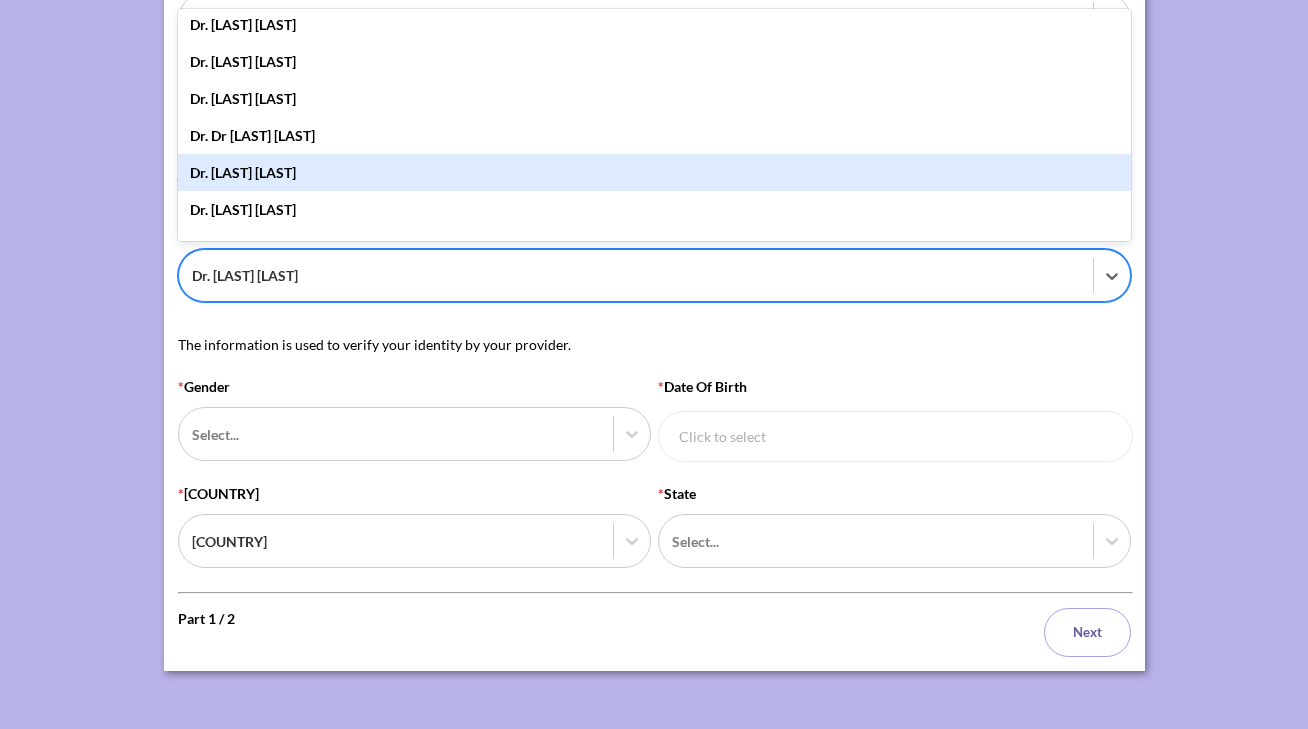 scroll, scrollTop: 1884, scrollLeft: 0, axis: vertical 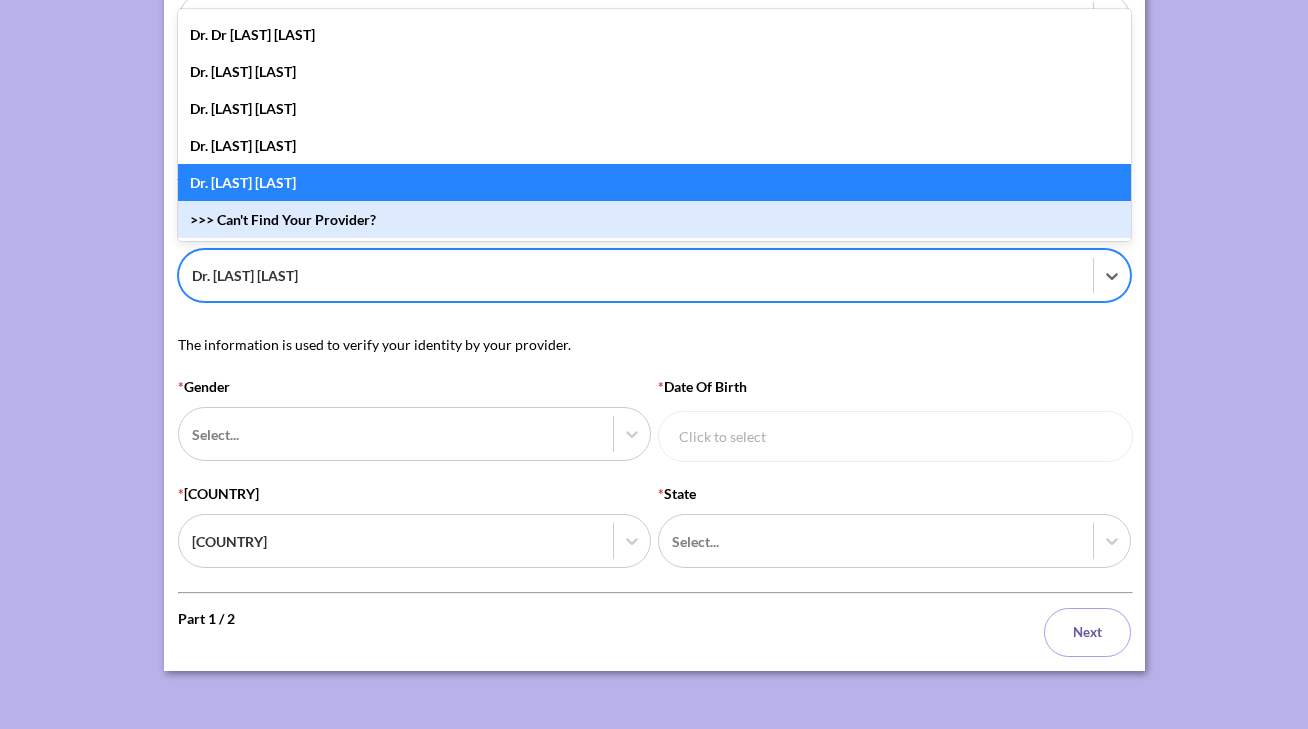 click on "Complete your Personal Profile * your timezone   (required for some parts of the calendar to work correctly) [TIMEZONE] Select the role of your Provider in your treatment * Treatment Type bHRT - bioidentical hormones Select how your treatment will be managed Manage My Own Dosing  (I am comfortable adjusting dosing. No Provider access to my calendar) Provider Managed Dosing  (Recommended for those new to bHRT, or invited by Provider) Not sure? * who is your provider? option >>> Can't Find Your Provider? focused, 57 of 57. 57 results available. Use Up and Down to choose options, press Enter to select the currently focused option, press Escape to exit the menu, press Tab to select the option and exit the menu. Dr. [LAST] [LAST] Dr. [LAST] [LAST] Dr. [LAST] [LAST] Dr. [LAST] [LAST] Dr. [LAST] [LAST] Dr. [LAST] [LAST] Dr. Dr [LAST] [LAST] Dr. [LAST] [LAST] Dr. [LAST] [LAST] Dr. [LAST] [LAST] Dr. [LAST] [LAST] Dr. [LAST] [LAST] Dr. [LAST] [LAST] Dr. [LAST] [LAST] Dr. [LAST] [LAST] * * *" at bounding box center [654, 178] 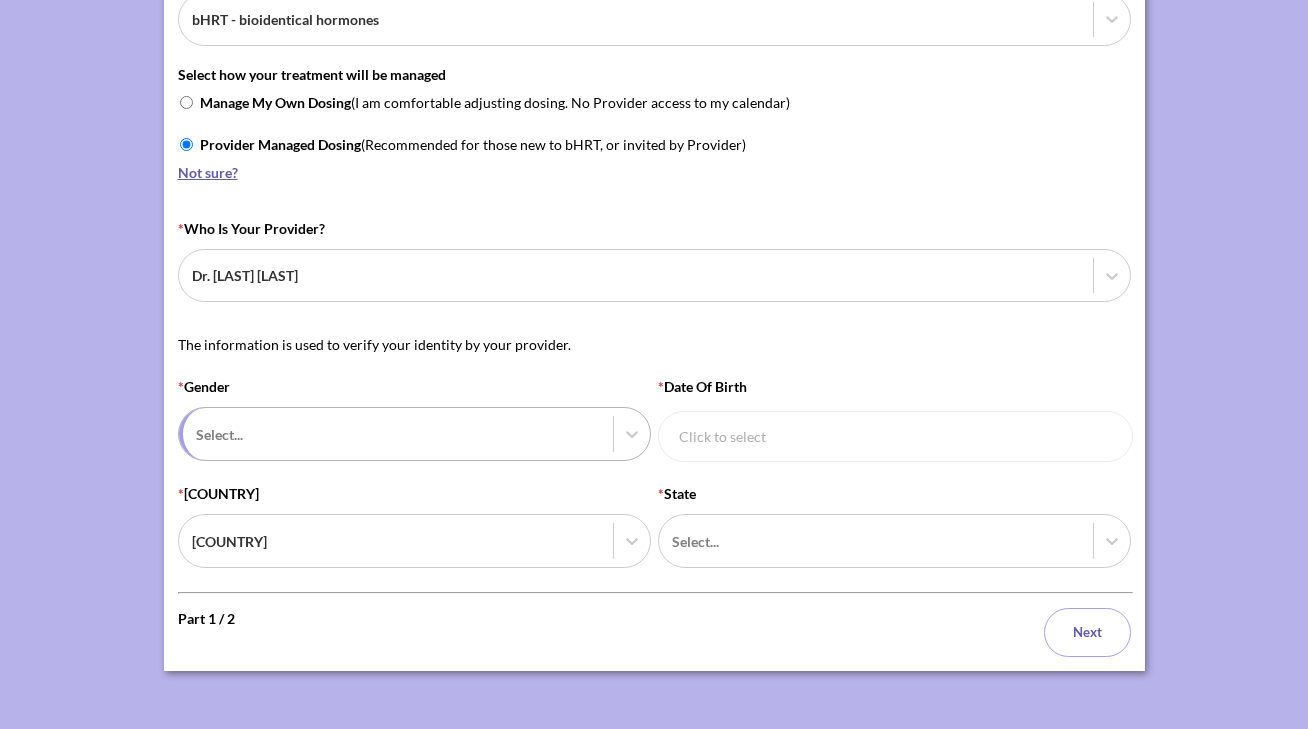 click on "Select..." at bounding box center (396, 433) 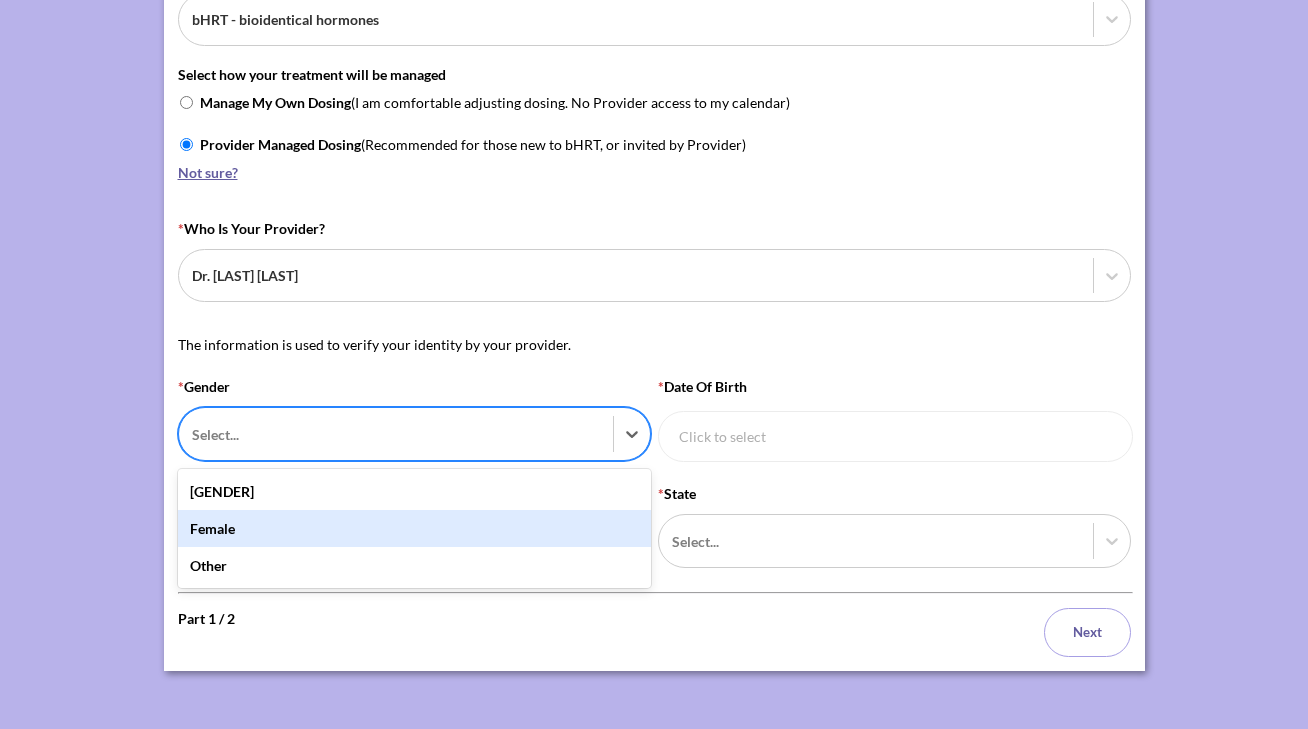 click on "Female" at bounding box center (414, 528) 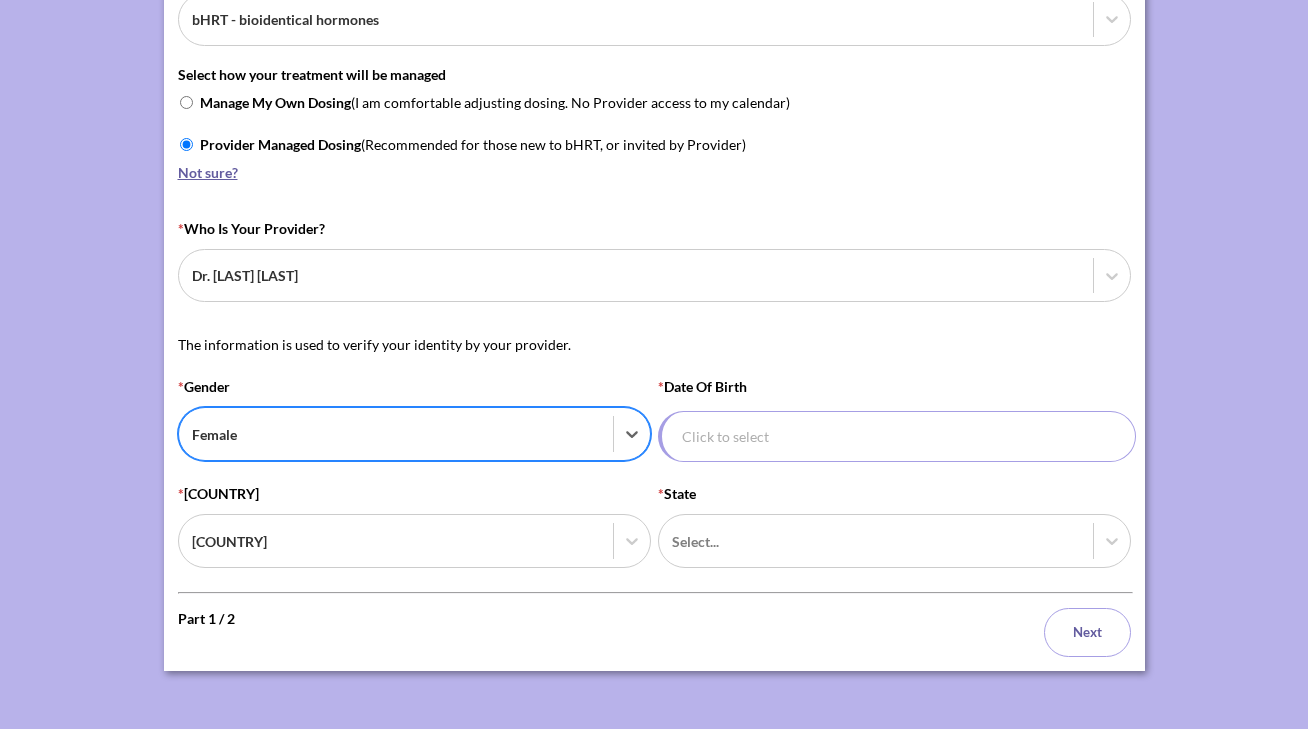 click on "* Date of Birth" at bounding box center (897, 436) 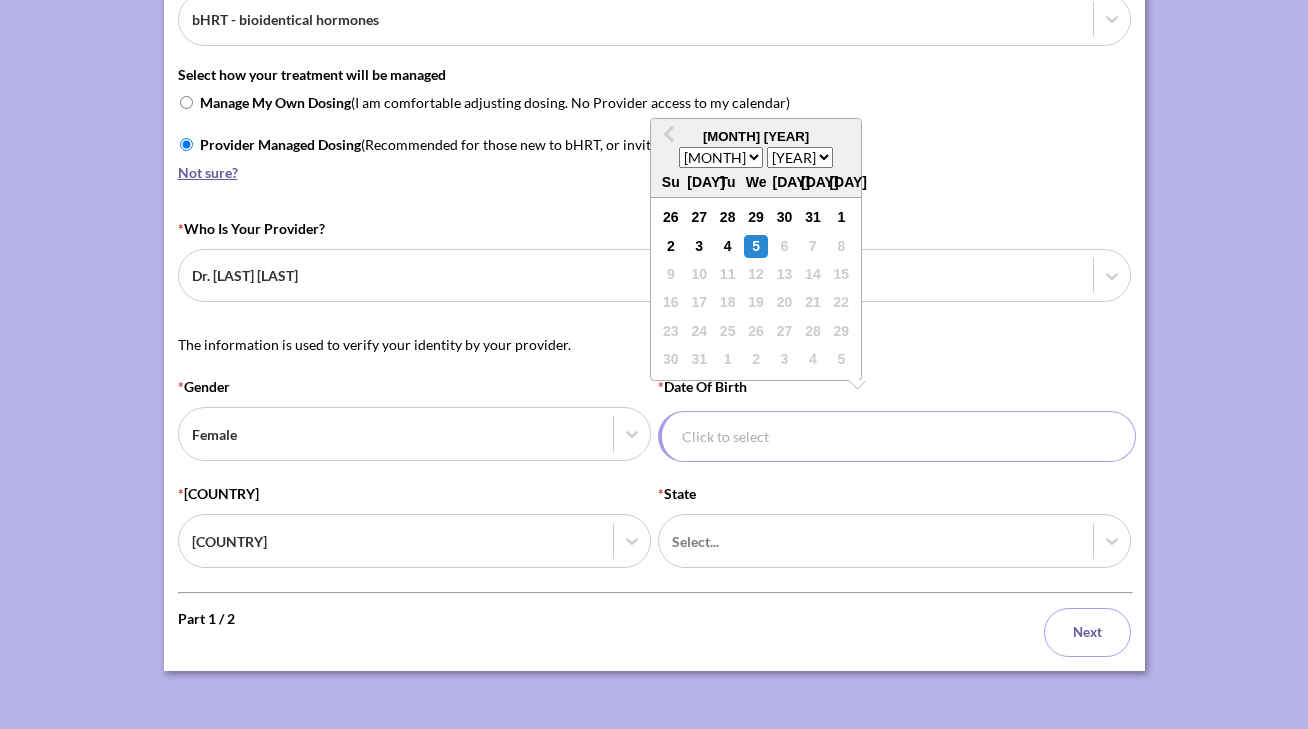 type on "0" 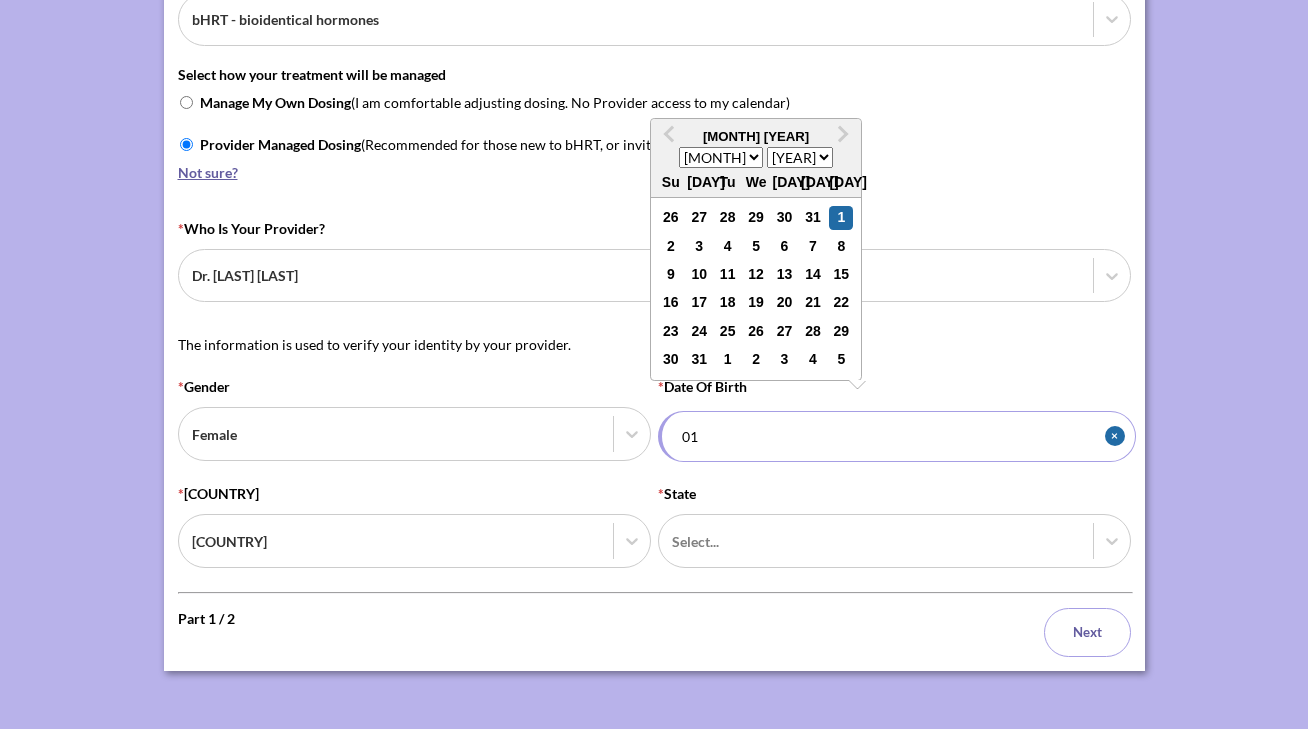 type on "[DATE]" 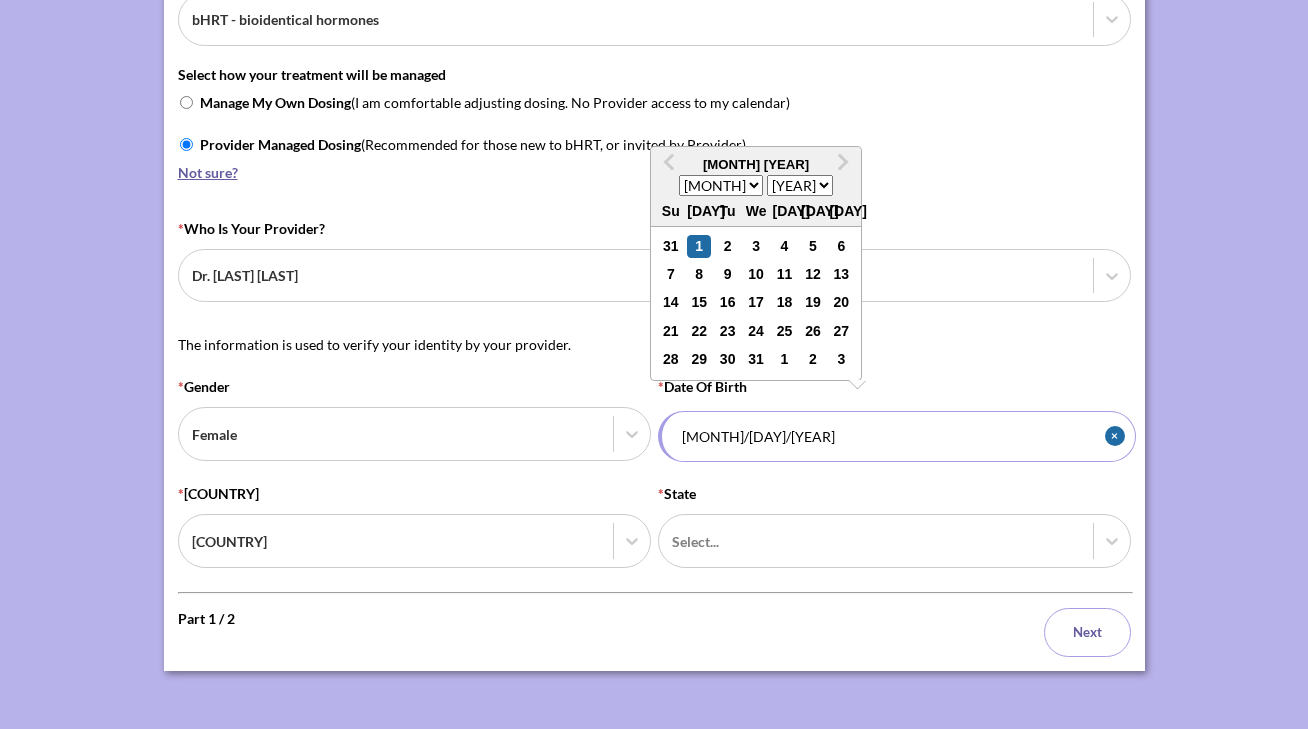 type on "[MONTH]/[DAY]/[YEAR]" 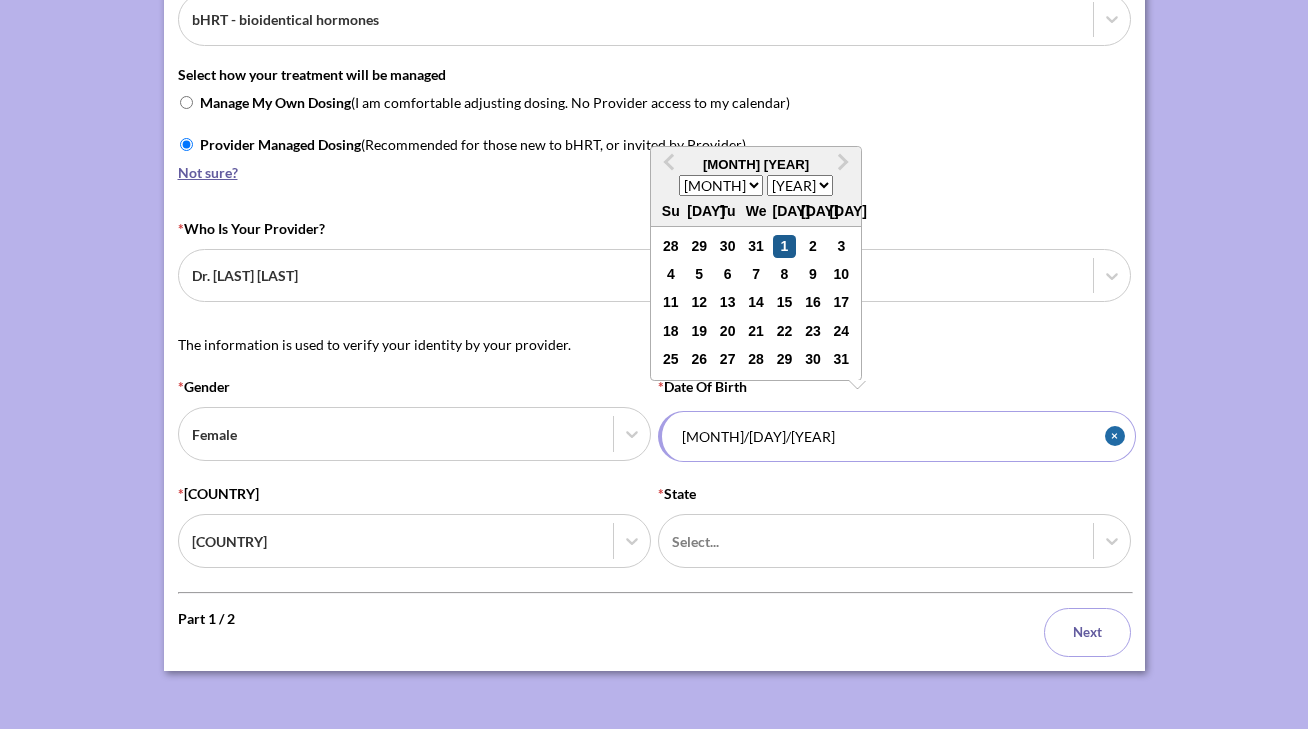 click on "1" at bounding box center (785, 247) 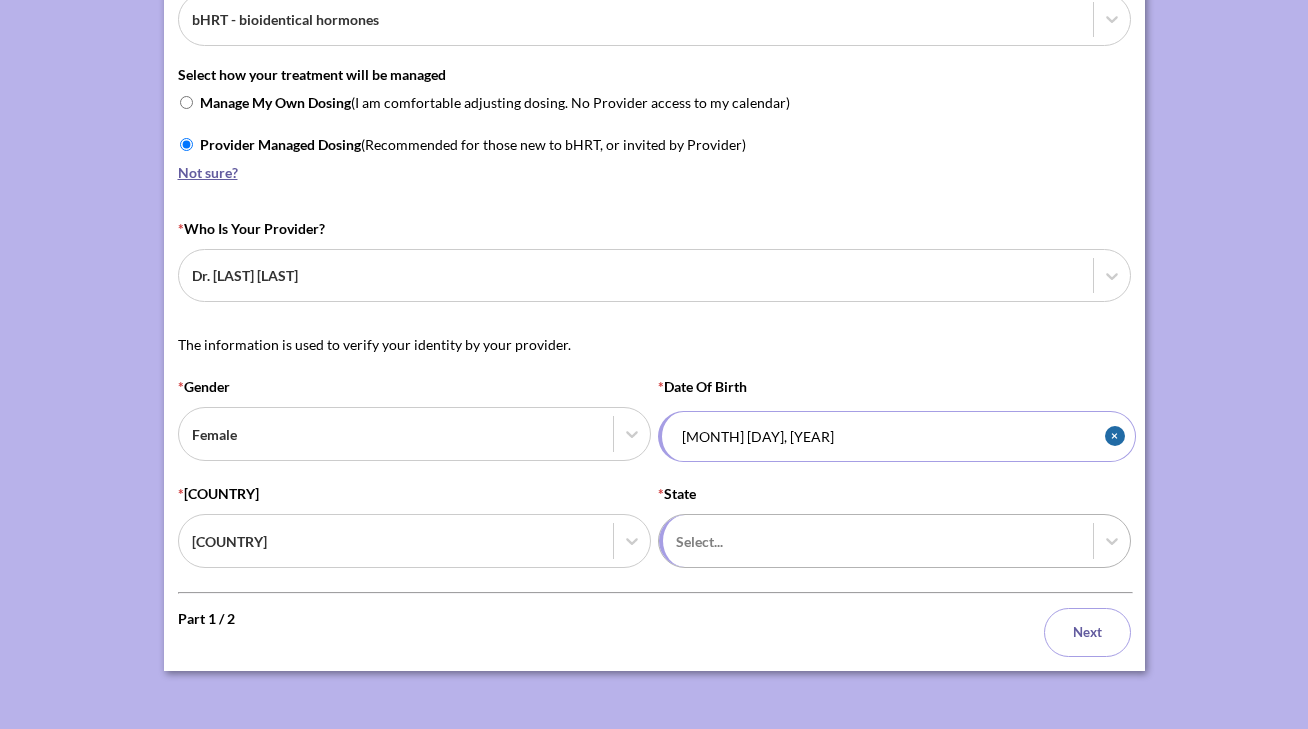 click on "Select..." at bounding box center [876, 540] 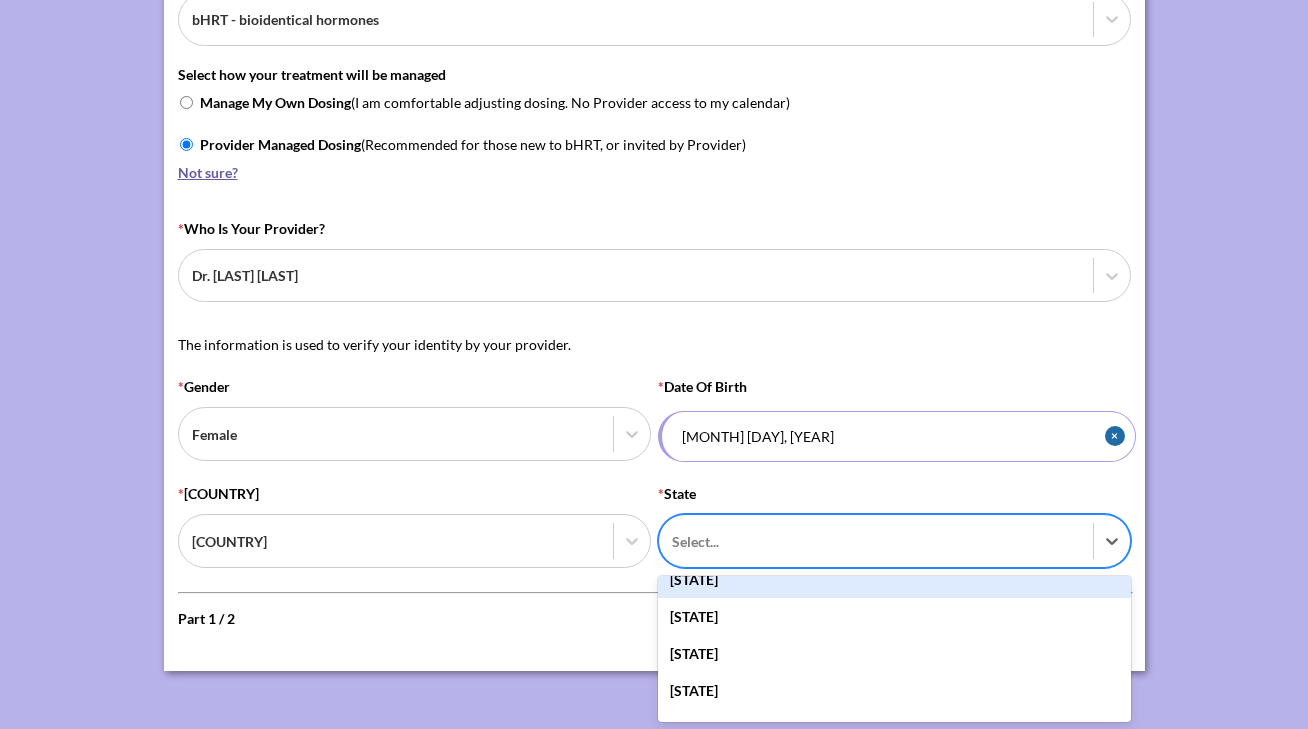 scroll, scrollTop: 135, scrollLeft: 0, axis: vertical 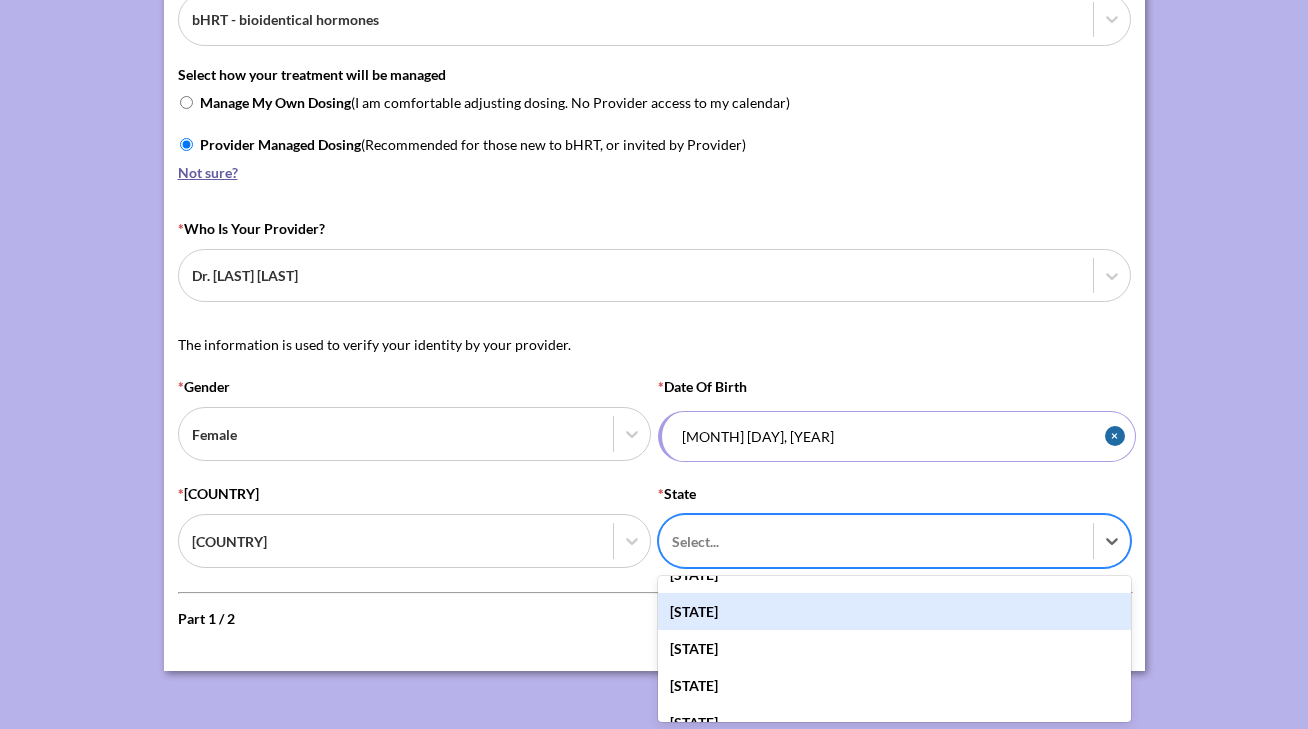 click on "[STATE]" at bounding box center (894, 611) 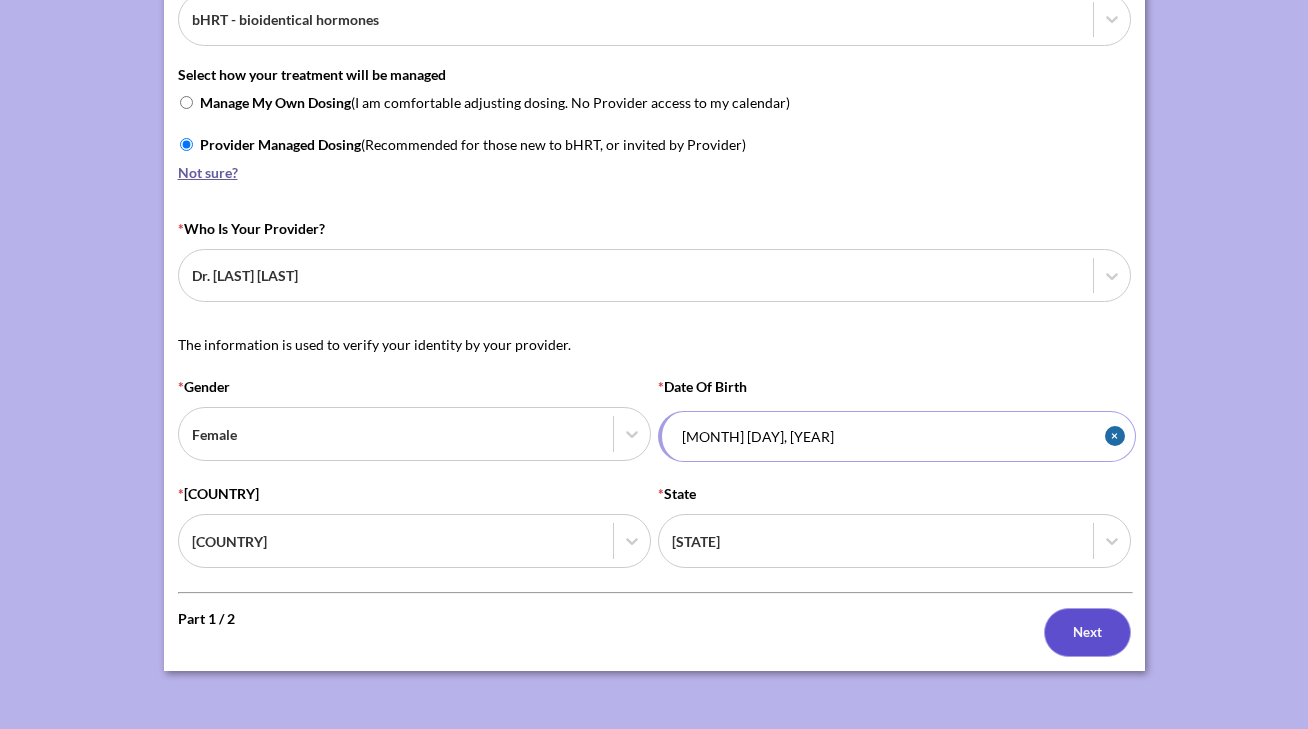click on "Next" at bounding box center (1087, 632) 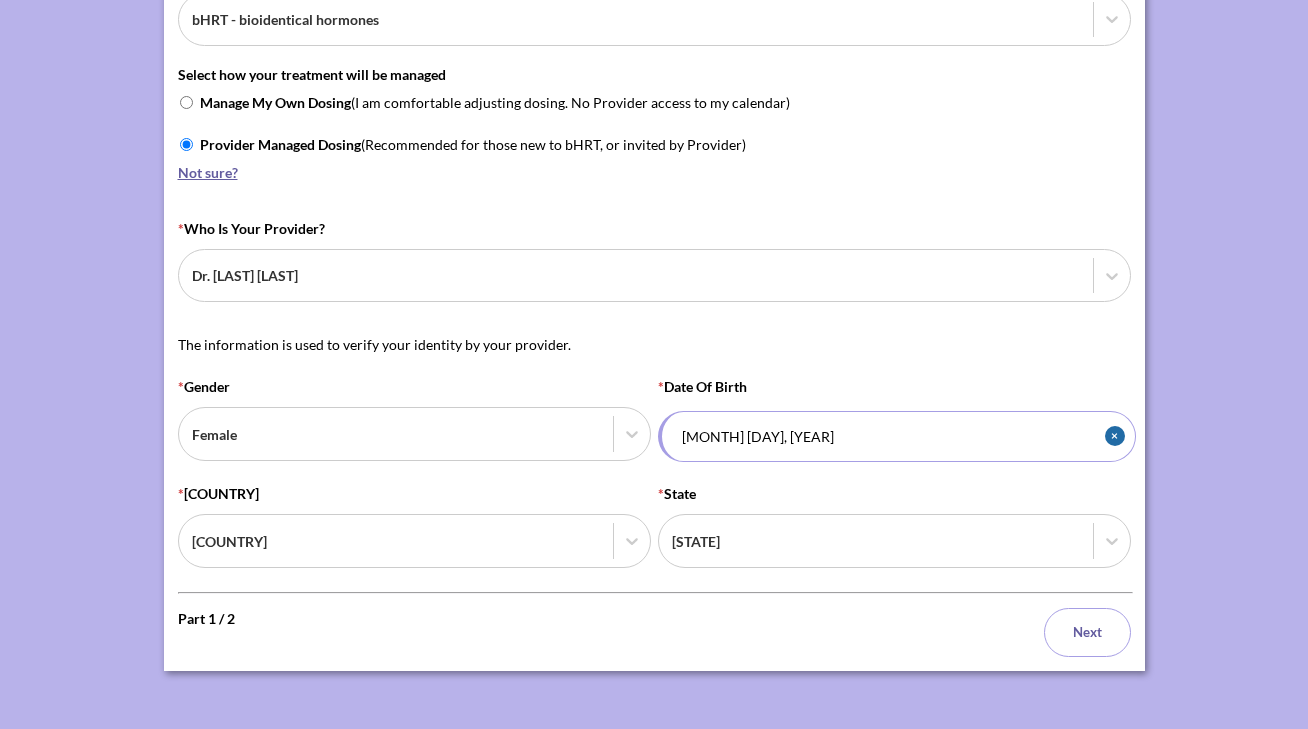 scroll, scrollTop: 0, scrollLeft: 0, axis: both 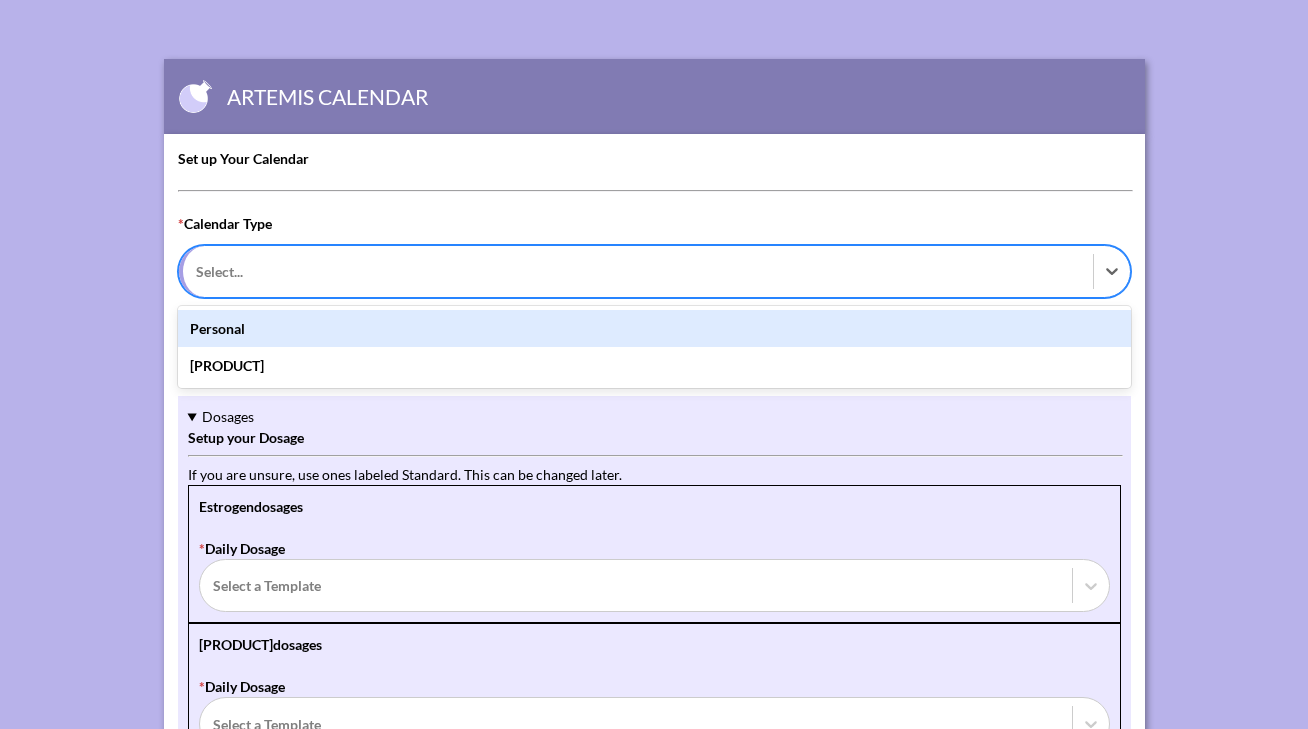 click on "Select..." at bounding box center (636, 271) 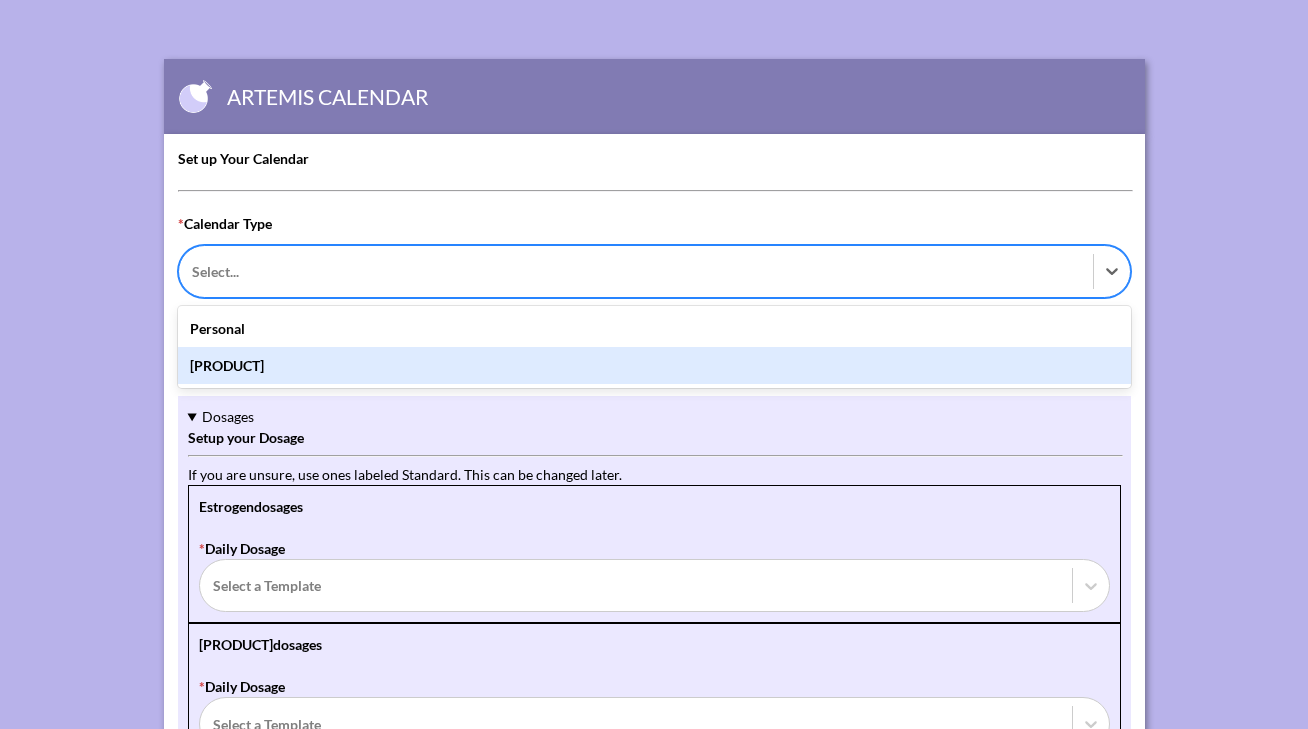 click on "[PRODUCT]" at bounding box center (654, 365) 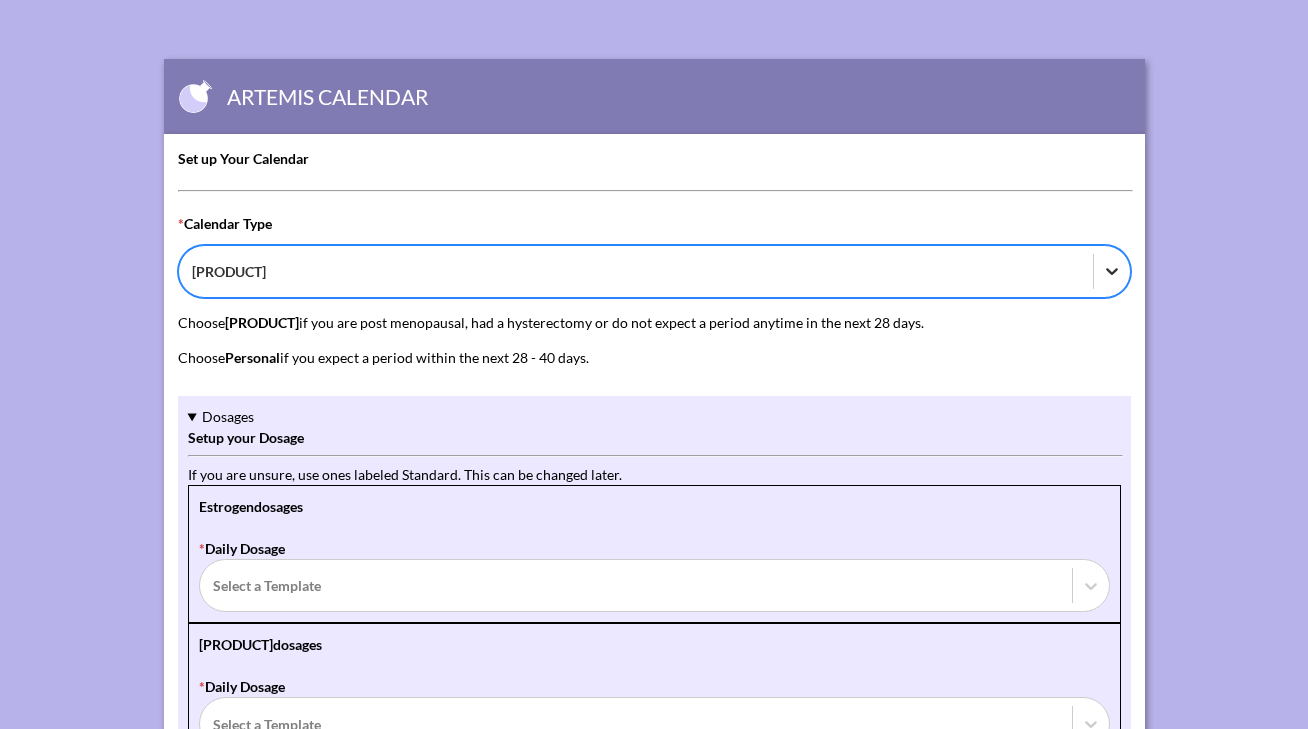 click at bounding box center [1112, 271] 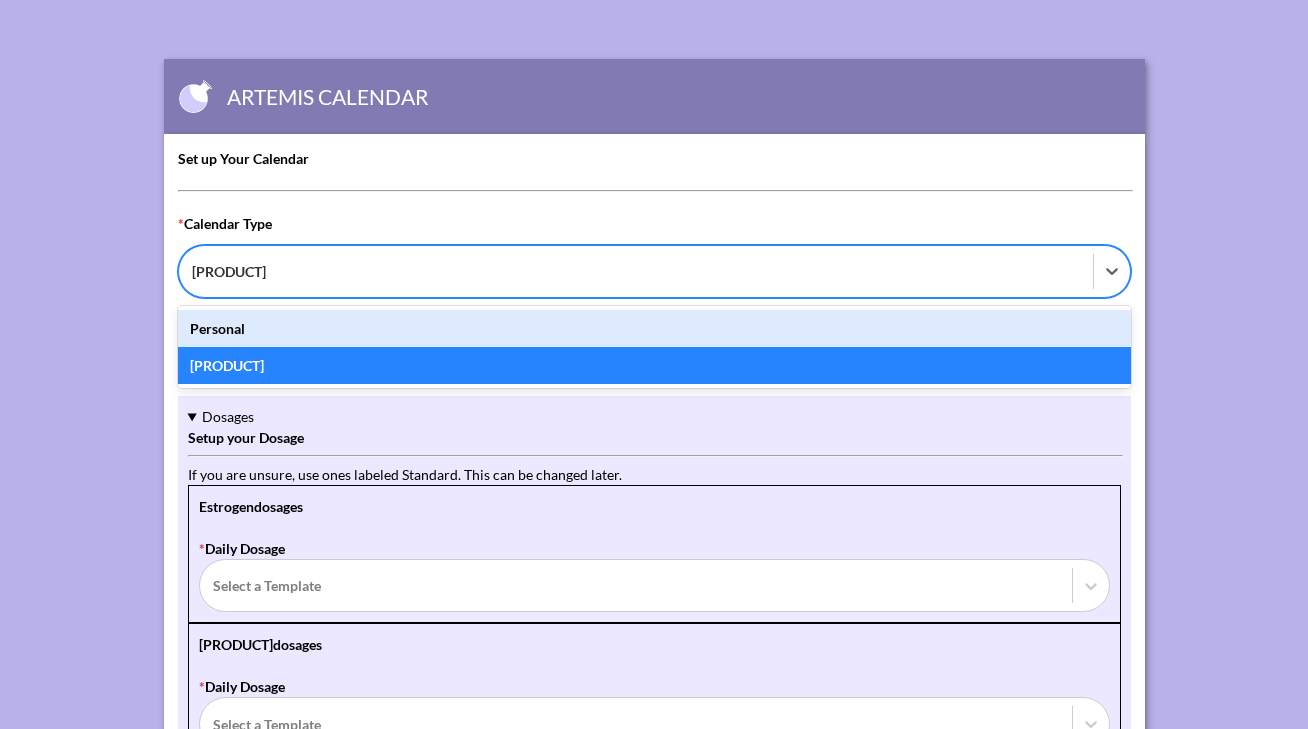 click on "Personal" at bounding box center [654, 328] 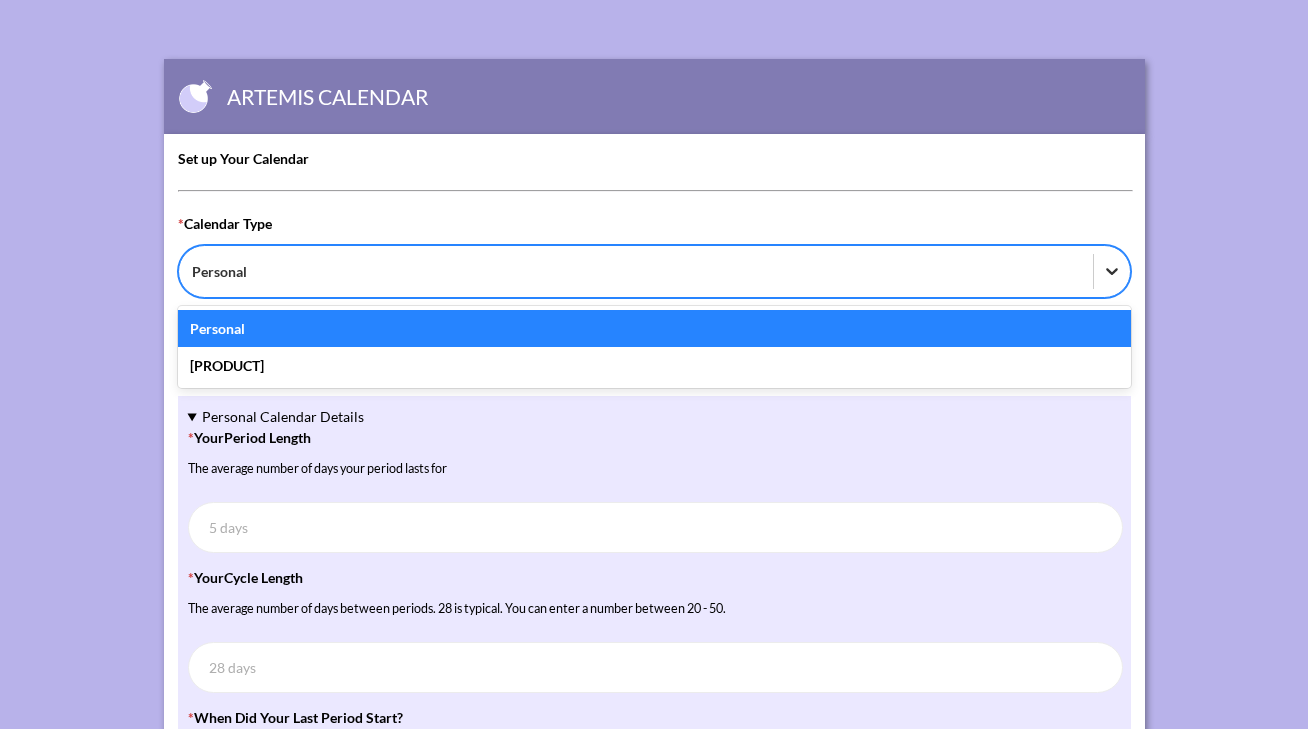 click 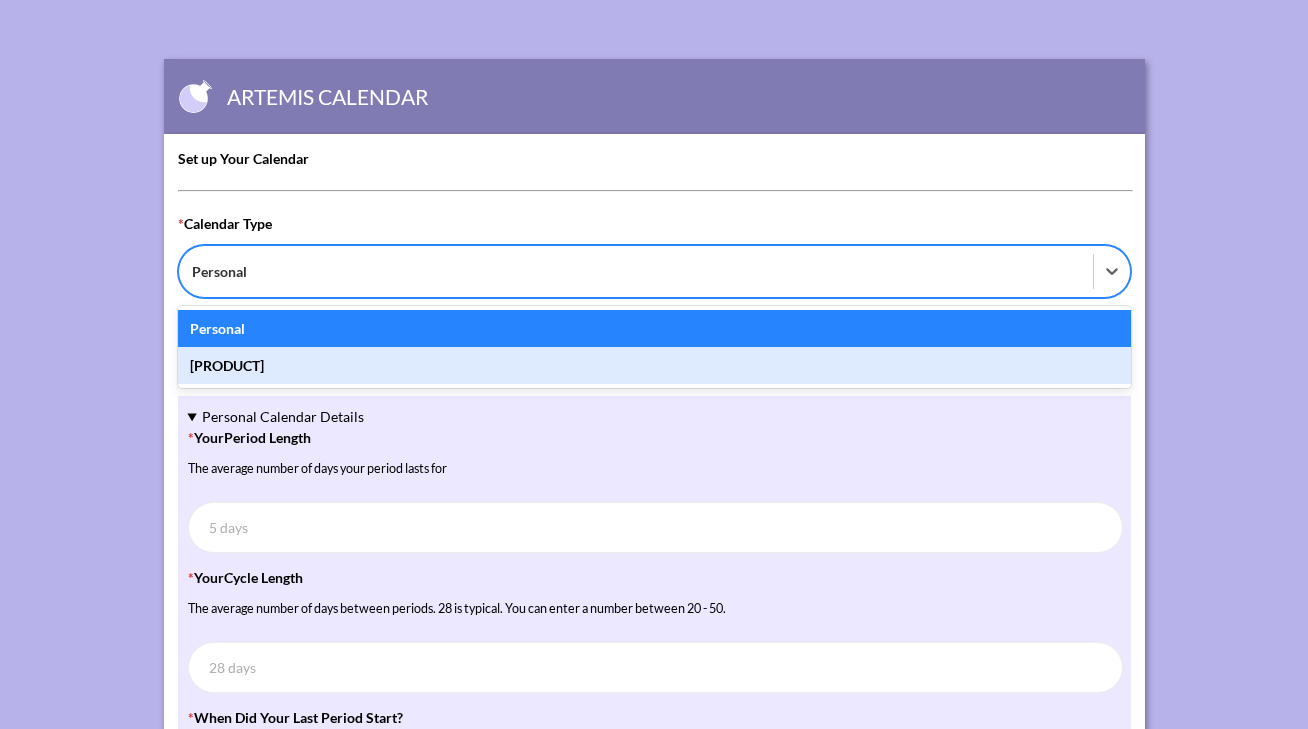 click on "[PRODUCT]" at bounding box center (654, 365) 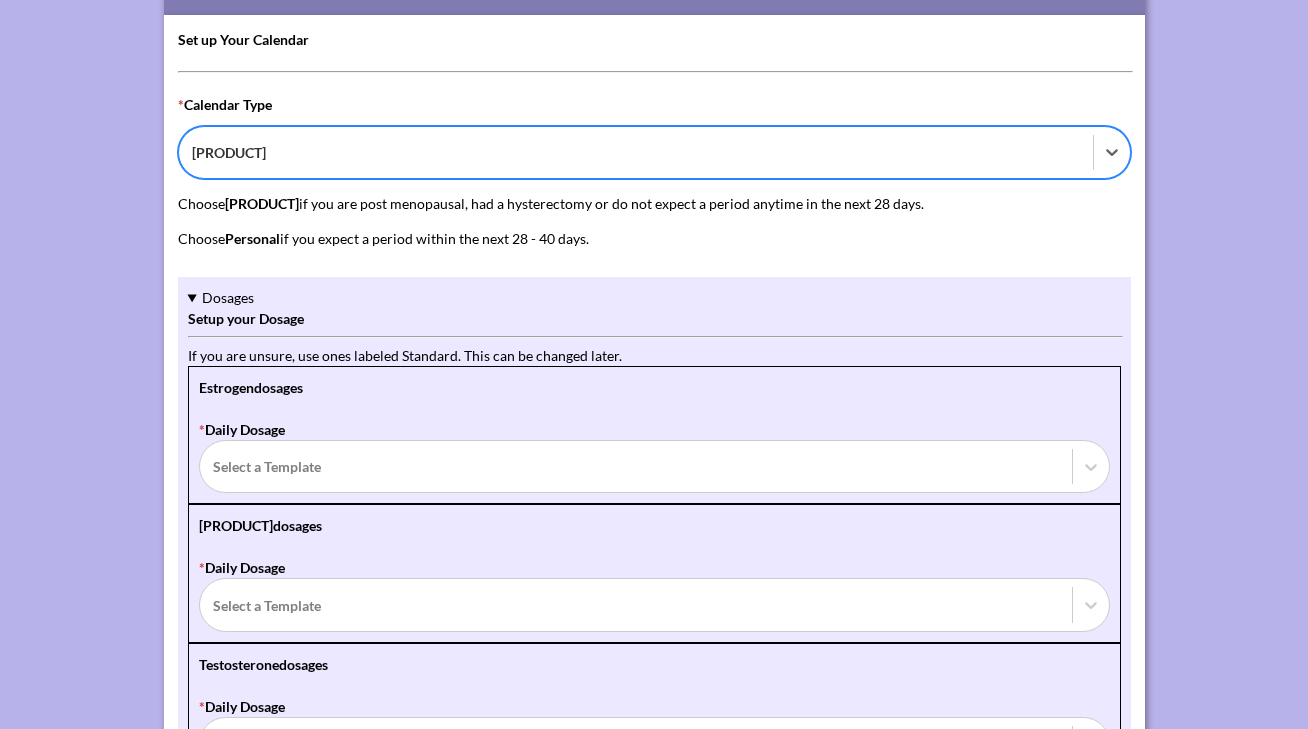 scroll, scrollTop: 188, scrollLeft: 0, axis: vertical 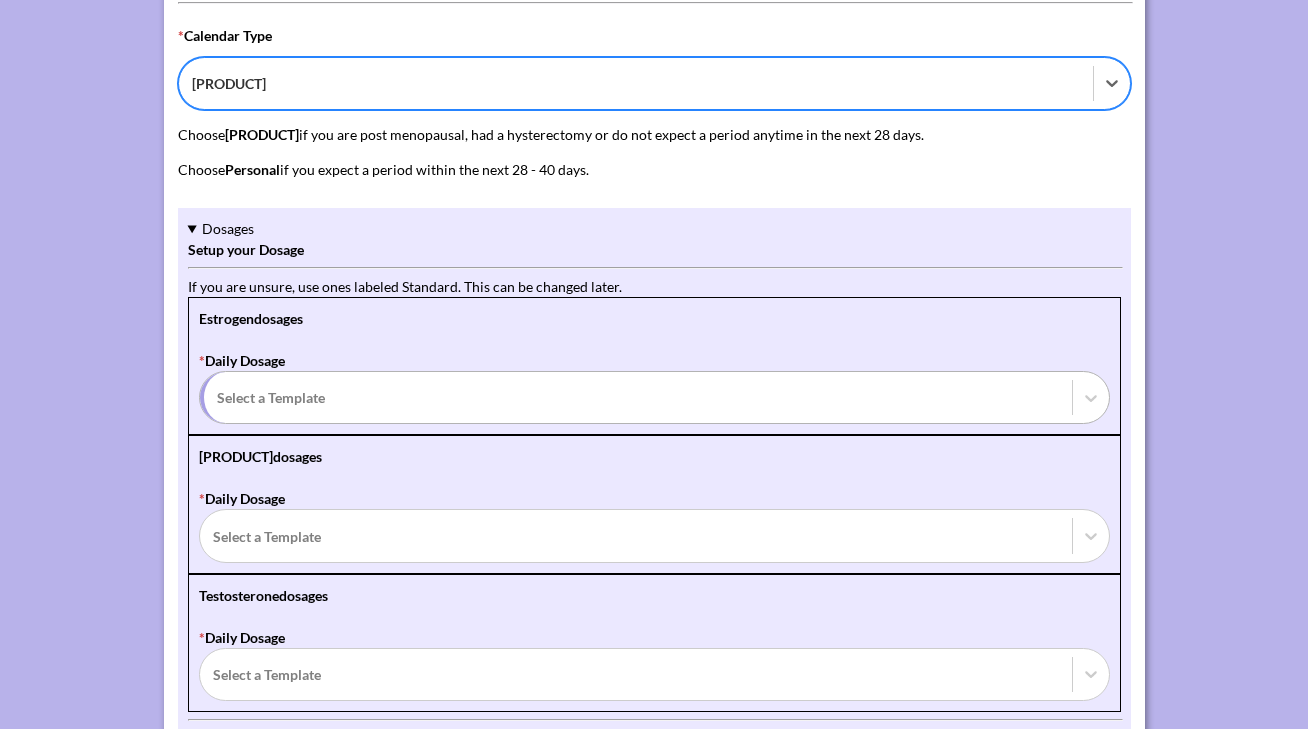 click at bounding box center (638, 397) 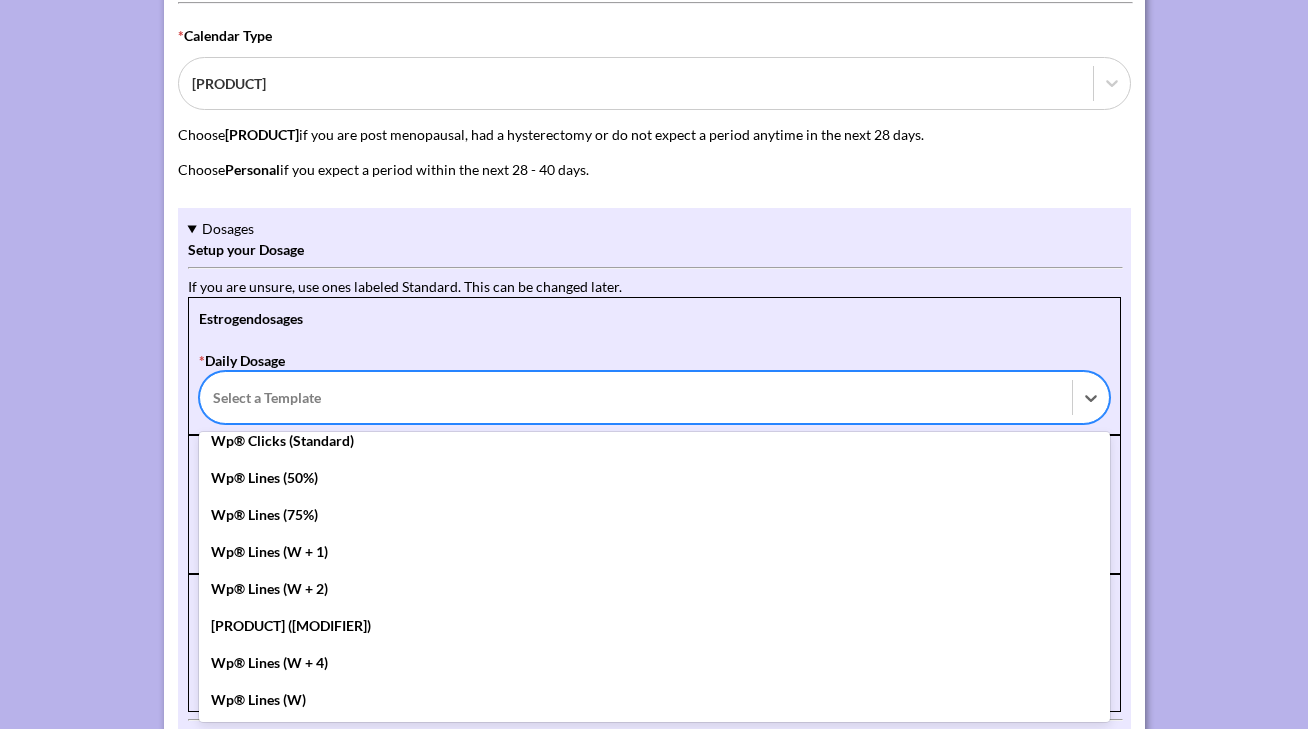 scroll, scrollTop: 0, scrollLeft: 0, axis: both 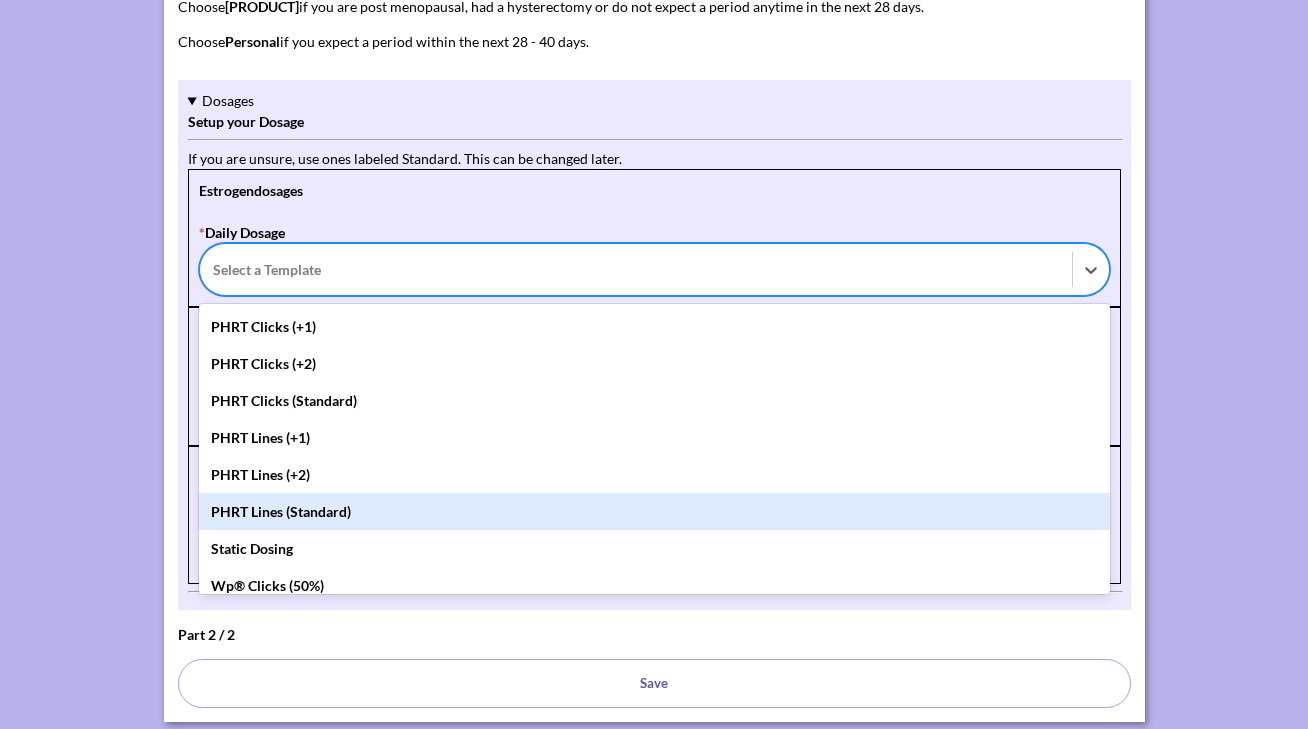 click on "PHRT Lines (Standard)" at bounding box center [654, 511] 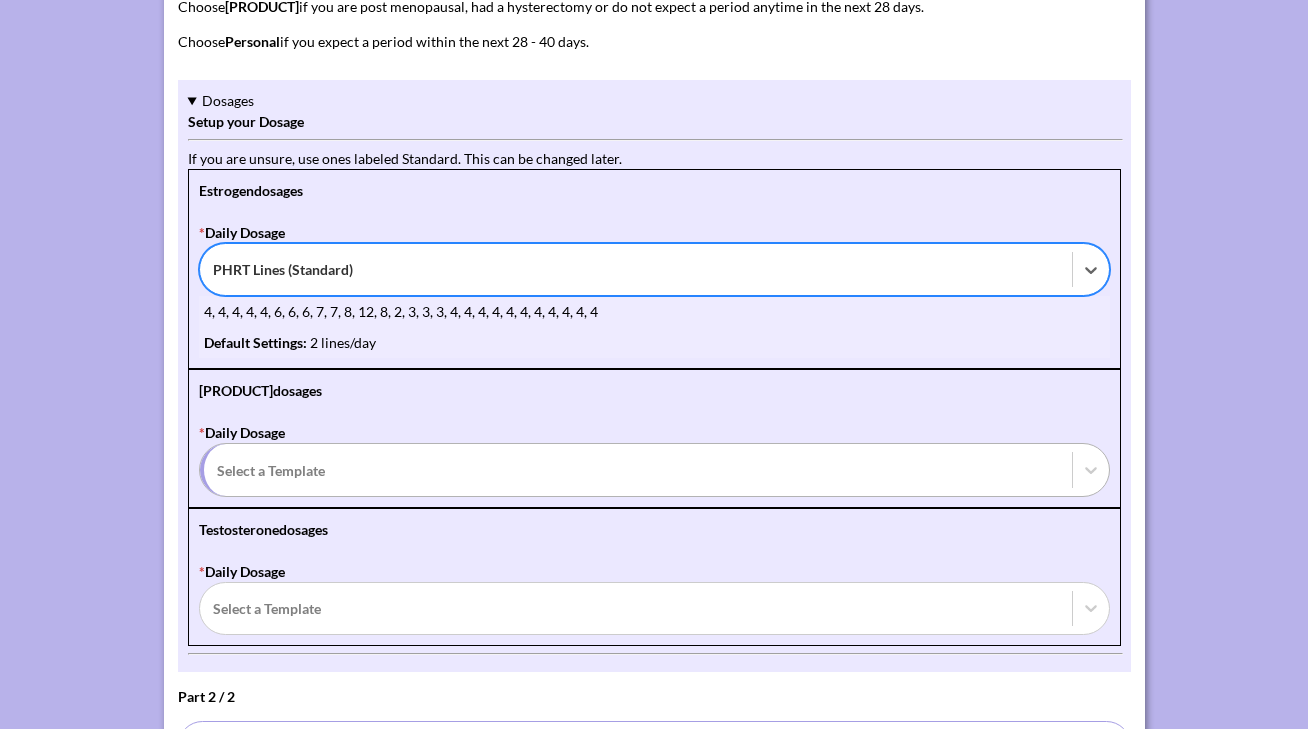 click at bounding box center (638, 470) 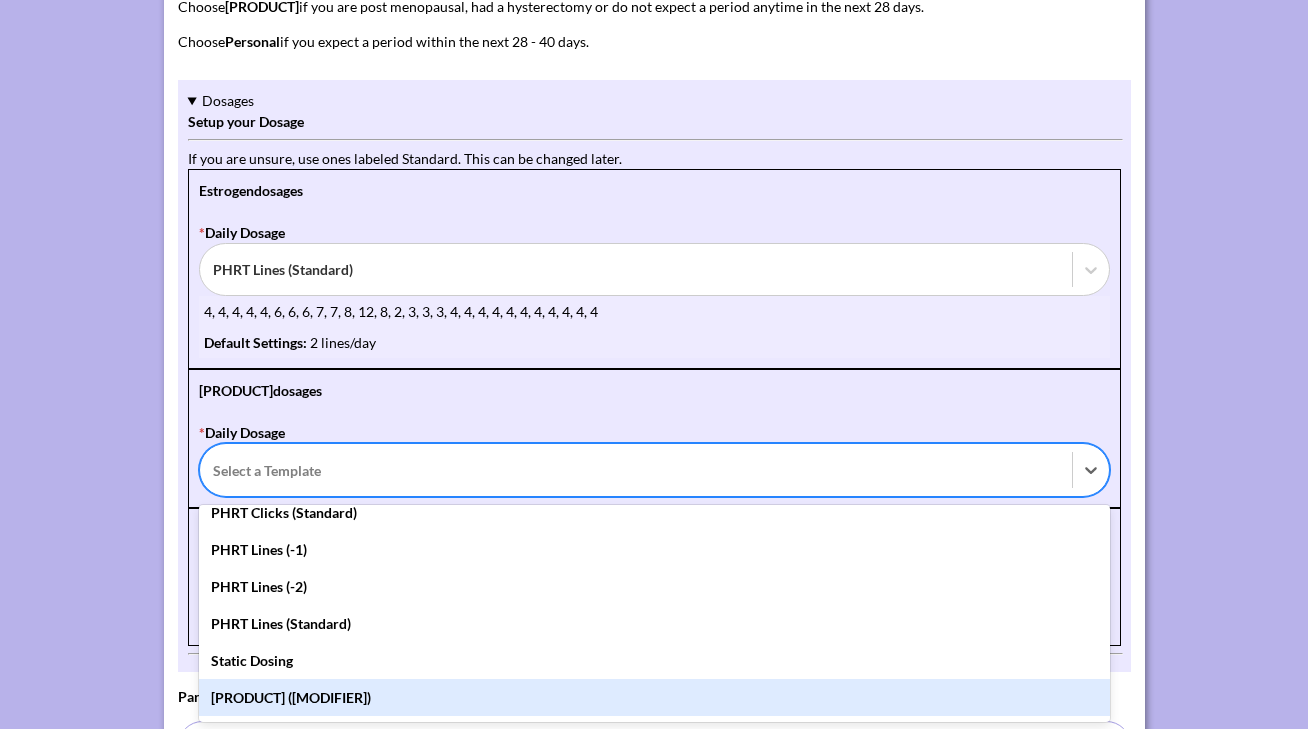 scroll, scrollTop: 415, scrollLeft: 0, axis: vertical 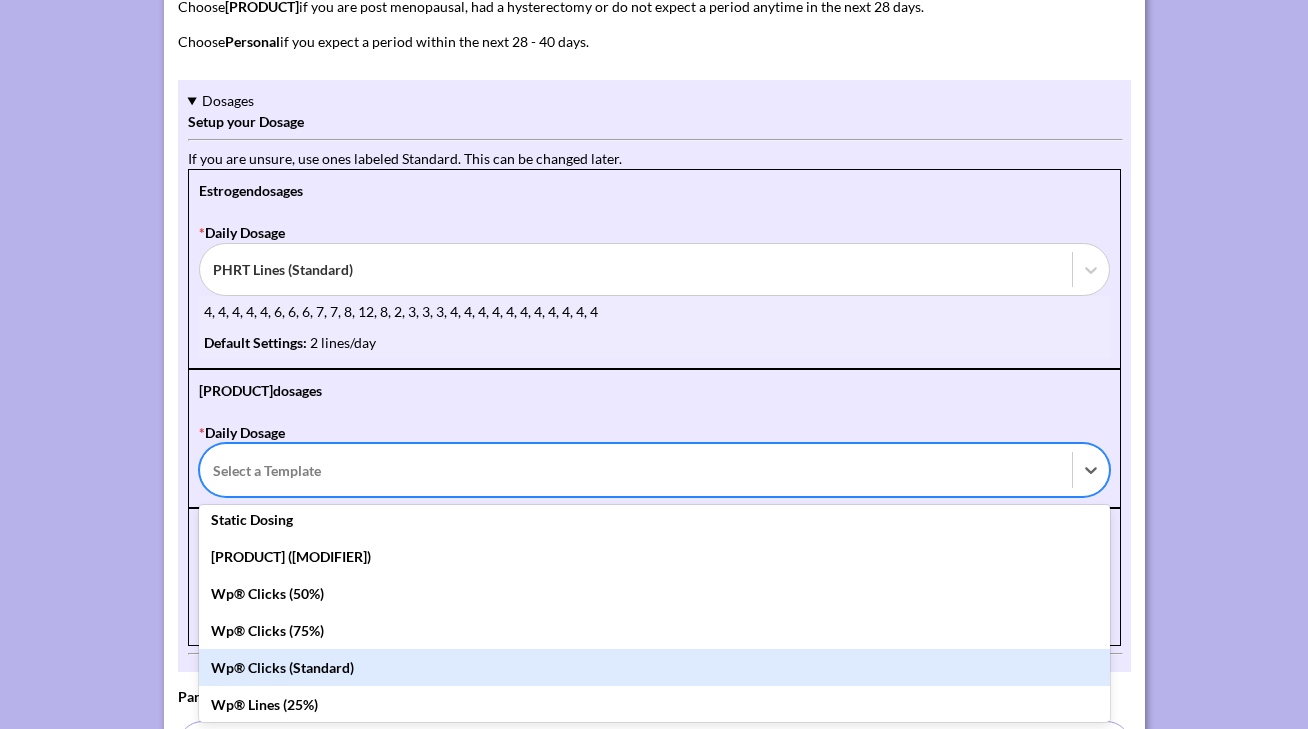click on "Wp® Clicks (Standard)" at bounding box center (654, 667) 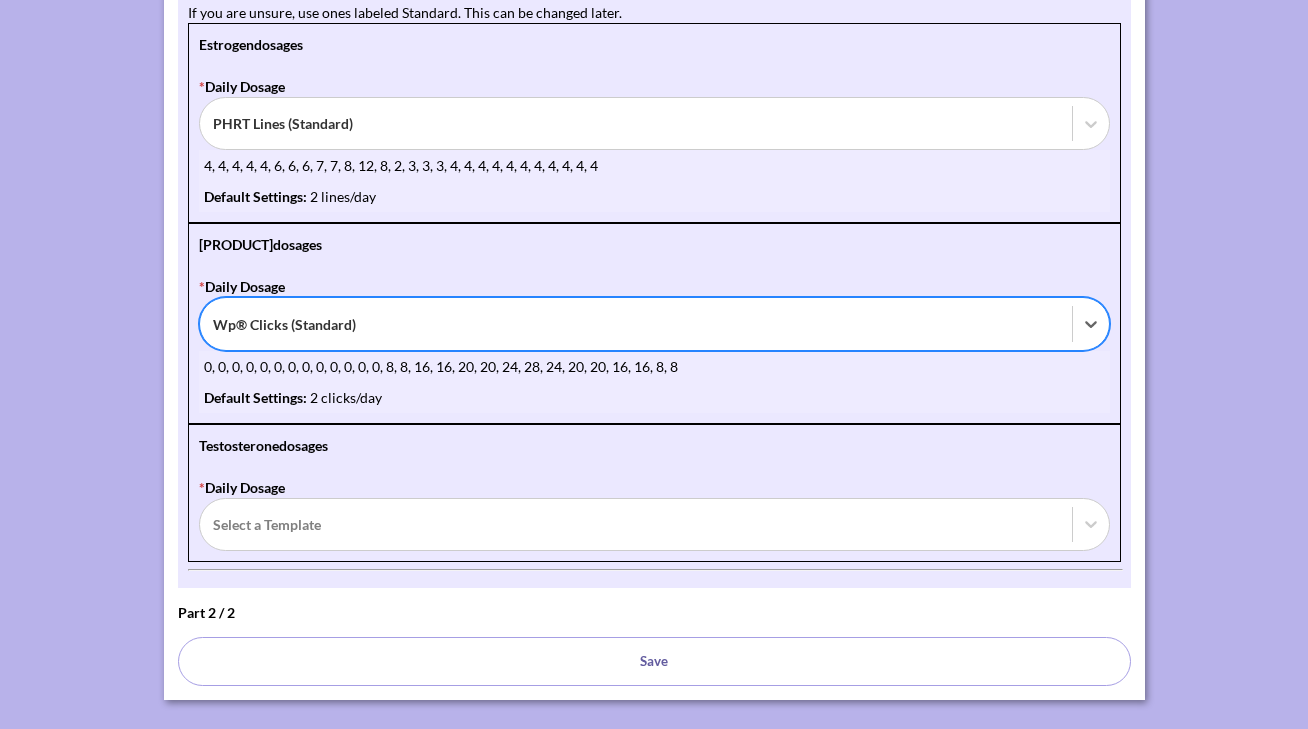 scroll, scrollTop: 490, scrollLeft: 0, axis: vertical 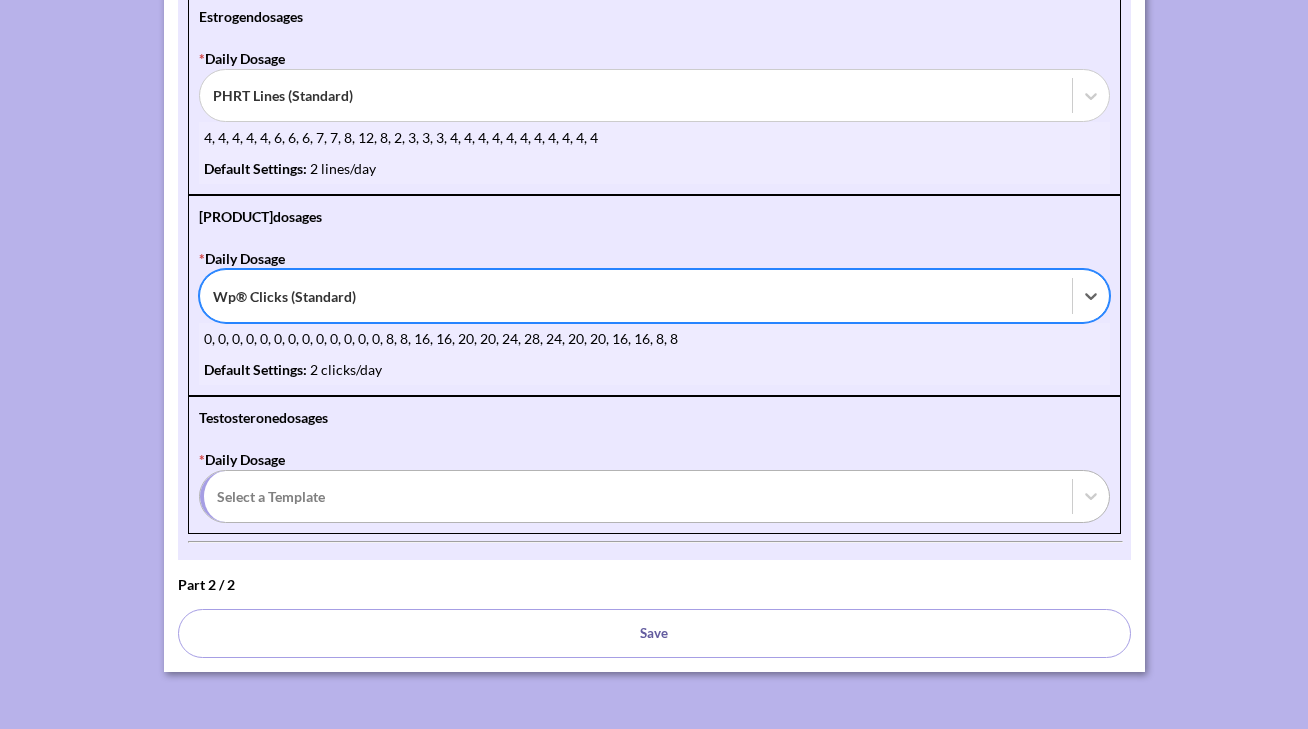 click at bounding box center (638, 496) 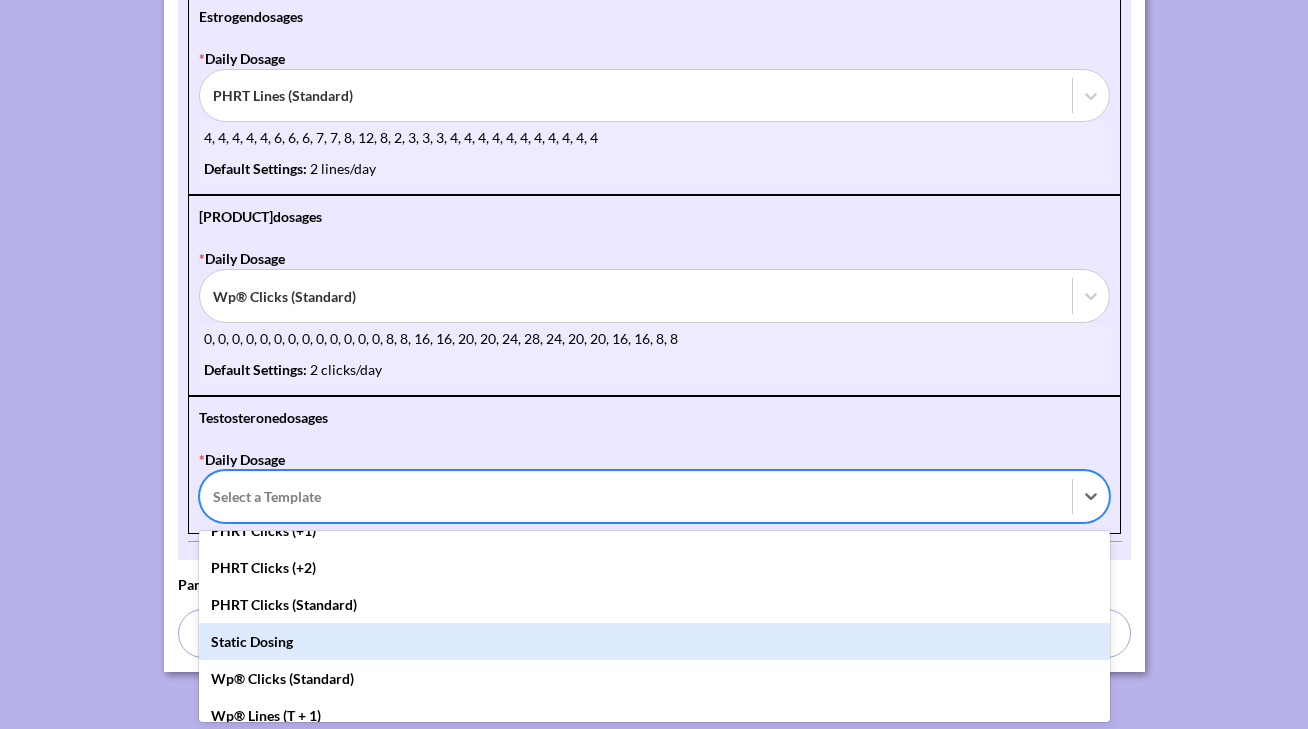 scroll, scrollTop: 138, scrollLeft: 0, axis: vertical 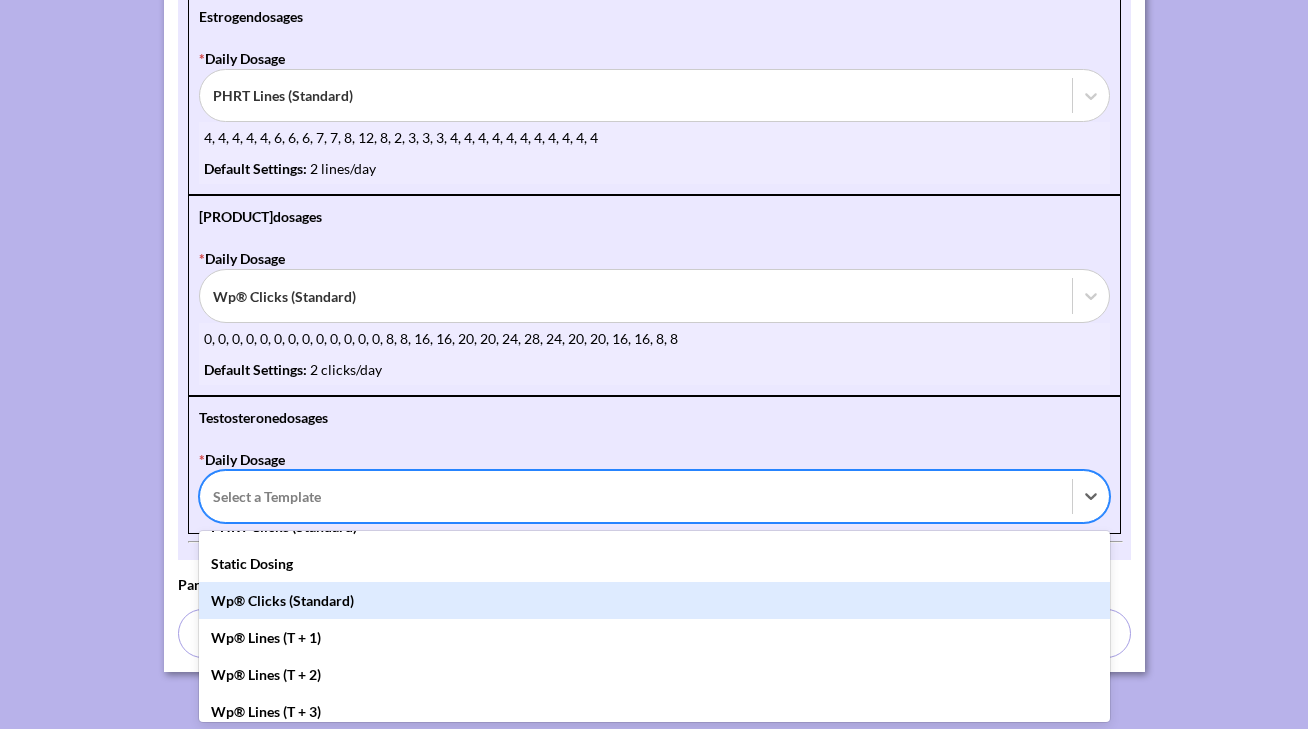 click on "Wp® Clicks (Standard)" at bounding box center [654, 600] 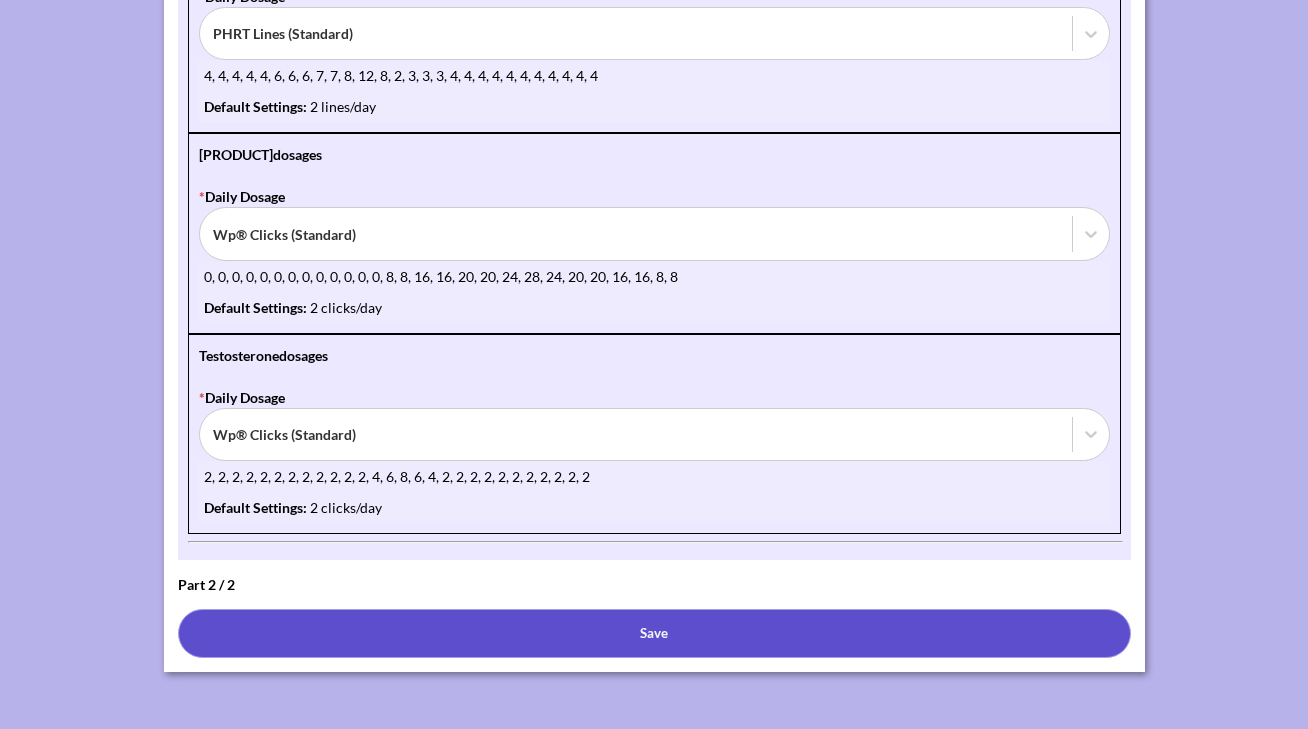 click on "Save" at bounding box center [654, 633] 